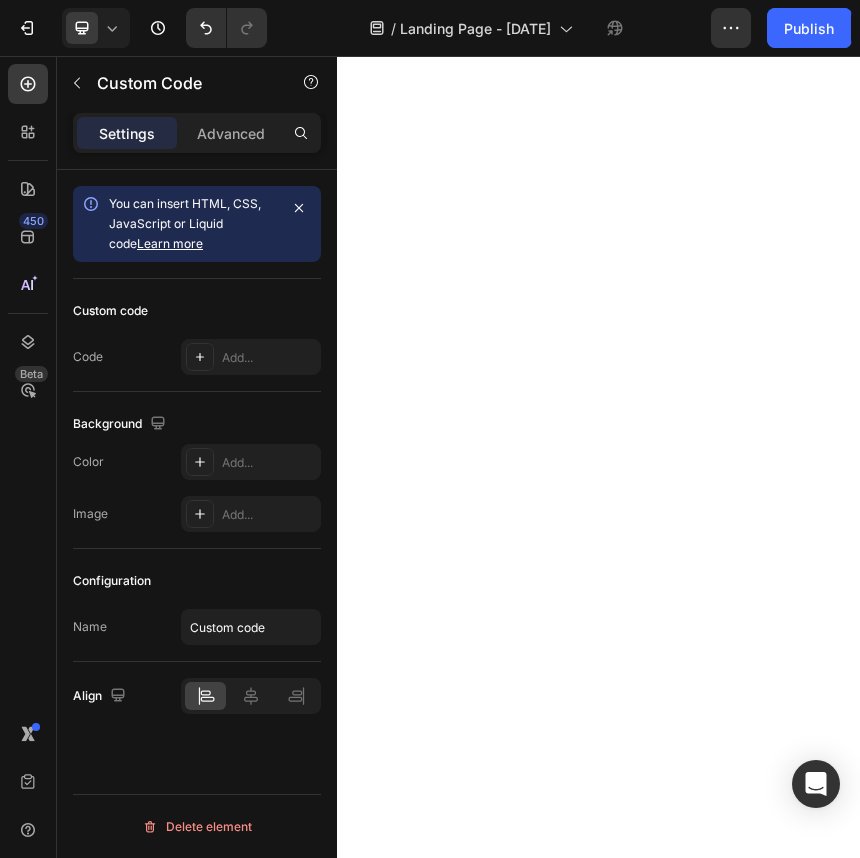 scroll, scrollTop: 0, scrollLeft: 0, axis: both 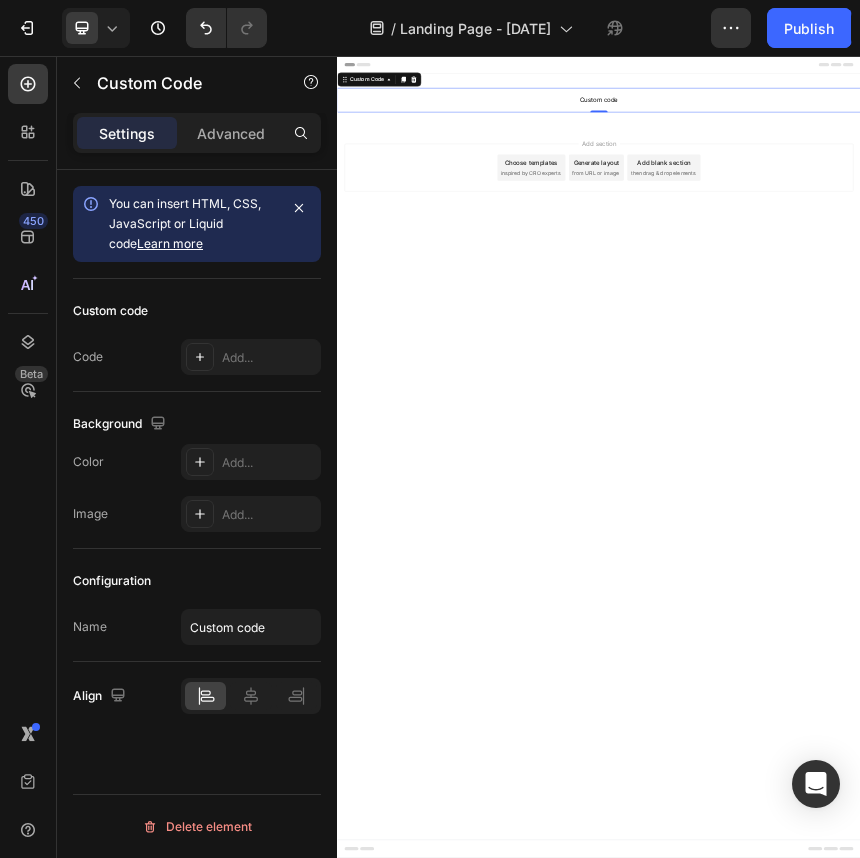 click on "Custom code" at bounding box center (937, 157) 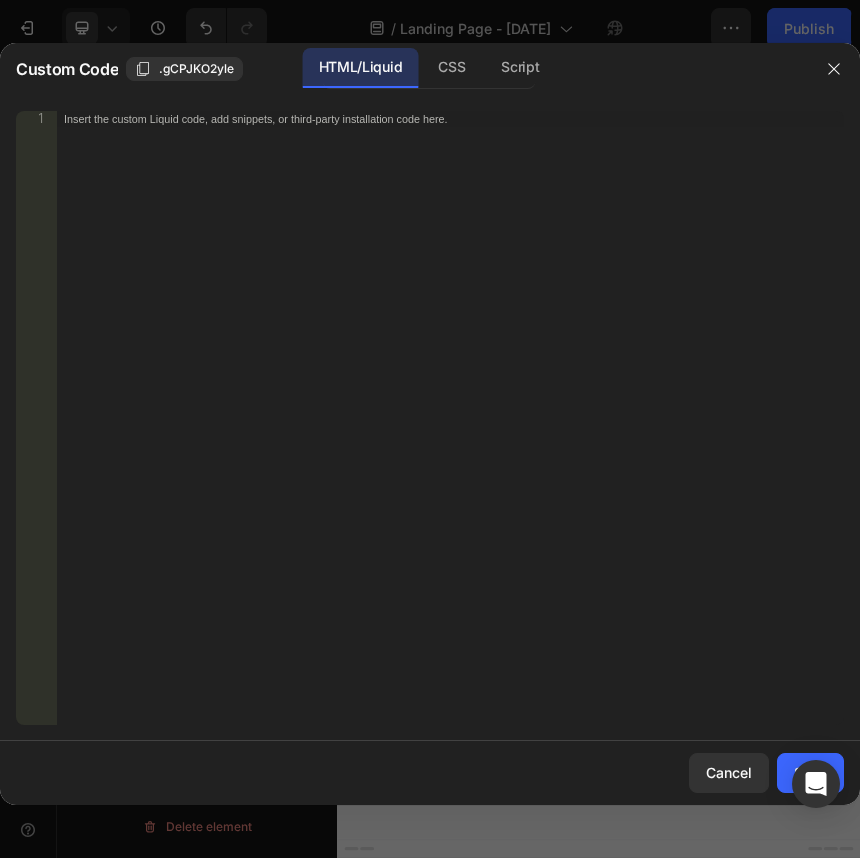 type 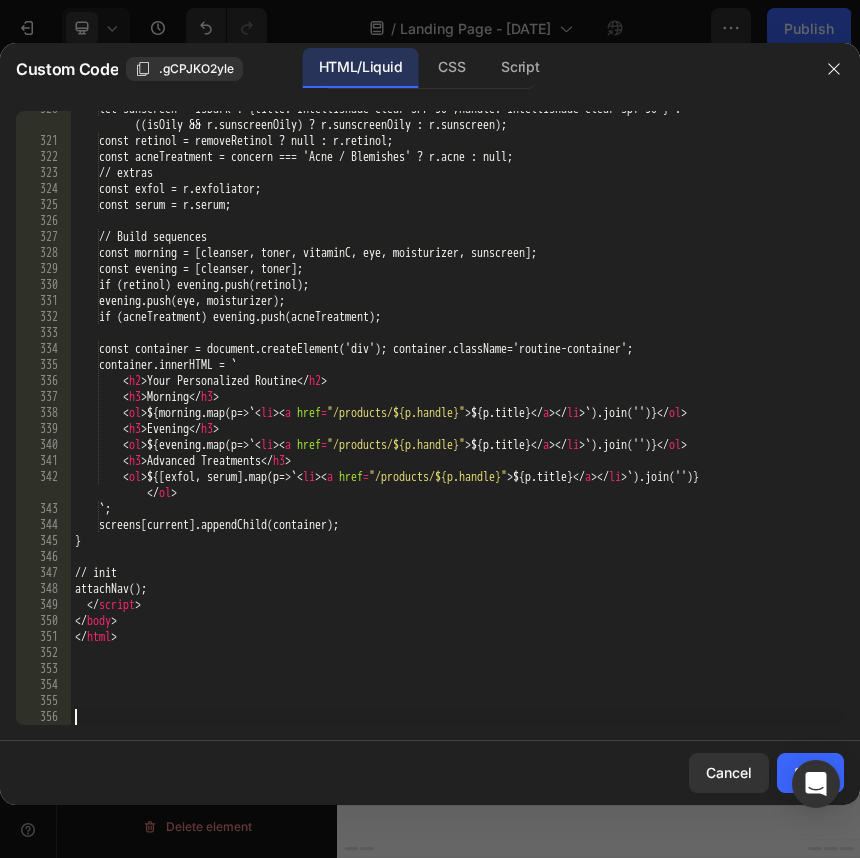 scroll, scrollTop: 5594, scrollLeft: 0, axis: vertical 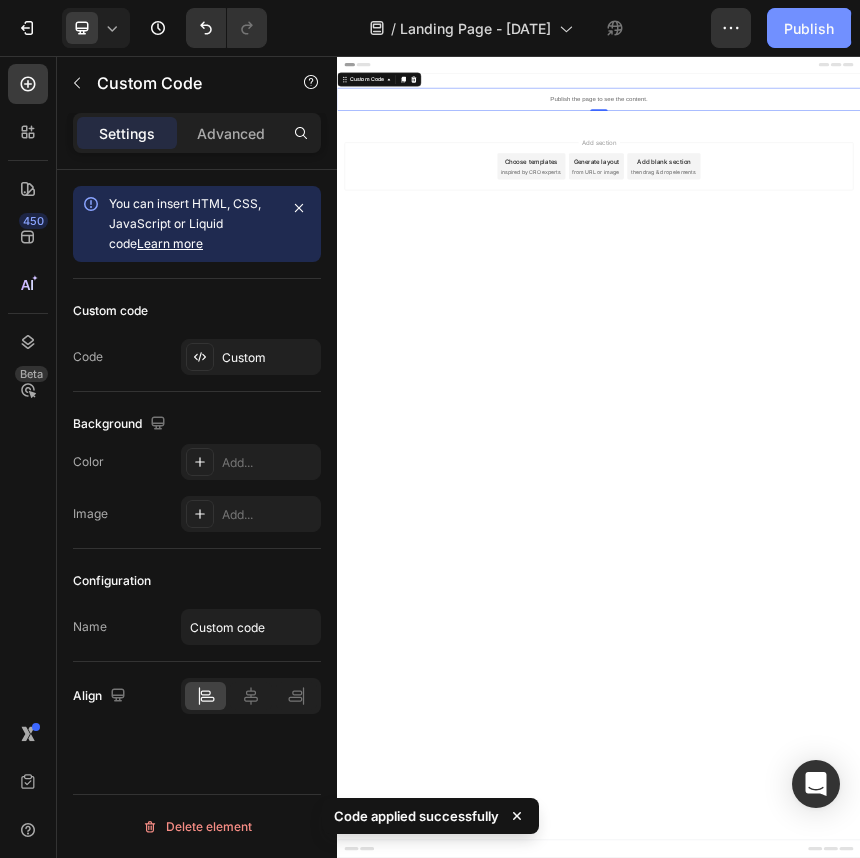 click on "Publish" at bounding box center (809, 28) 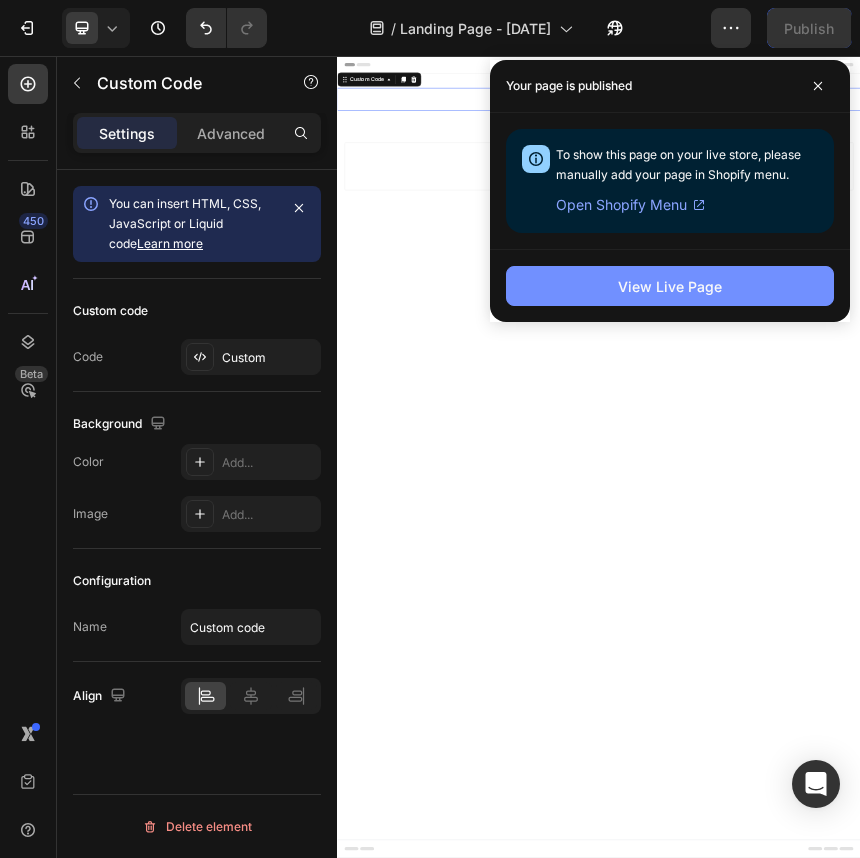 click on "View Live Page" at bounding box center (670, 286) 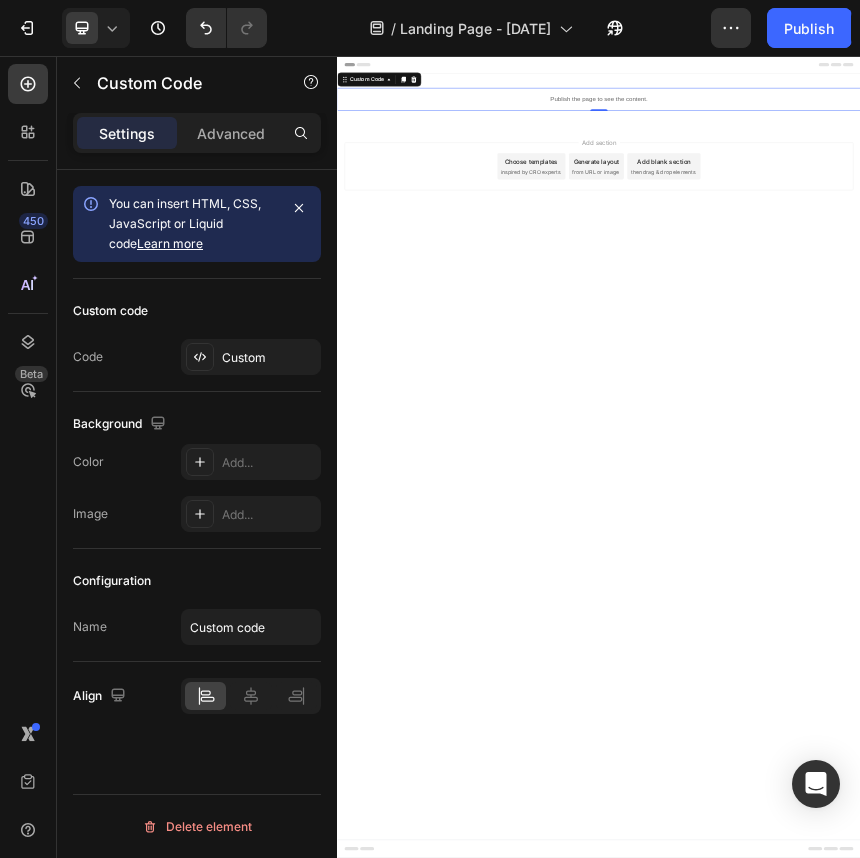 click on "Publish the page to see the content." at bounding box center (937, 155) 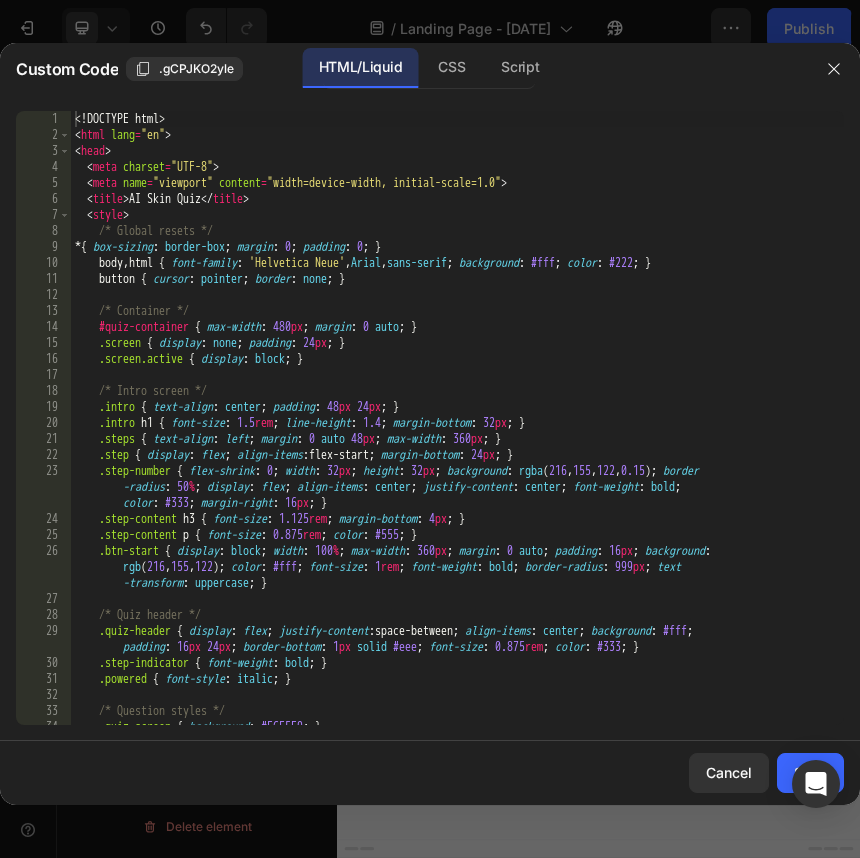 click on "<! DOCTYPE   html > < html   lang = "en" > < head >    < meta   charset = "UTF-8" >    < meta   name = "viewport"   content = "width=device-width, initial-scale=1.0" >    < title > AI Skin Quiz </ title >    < style >      /* Global resets */     *  {   box-sizing :   border-box ;   margin :   0 ;   padding :   0 ;   }      body ,  html   {   font-family :   ' Helvetica Neue ' ,  Arial ,  sans-serif ;   background :   #fff ;   color :   #222 ;   }      button   {   cursor :   pointer ;   border :   none ;   }      /* Container */      #quiz-container   {   max-width :   480 px ;   margin :   0   auto ;   }      .screen   {   display :   none ;   padding :   24 px ;   }      .screen.active   {   display :   block ;   }      /* Intro screen */      .intro   {   text-align :   center ;   padding :   48 px   24 px ;   }      .intro   h1   {   font-size :   1.5 rem ;   line-height :   1.4 ;   margin-bottom :   32 px ;   }      .steps   {   text-align :   left ;   margin :   0   auto   48 px ;   max-width :   360 ;" at bounding box center [457, 434] 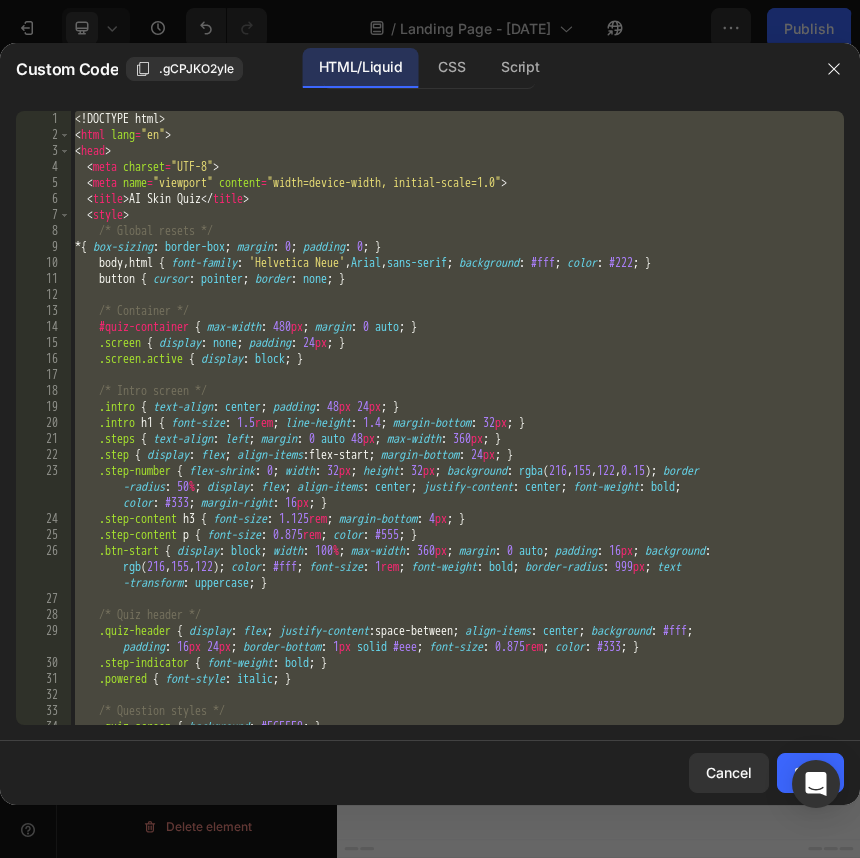 paste 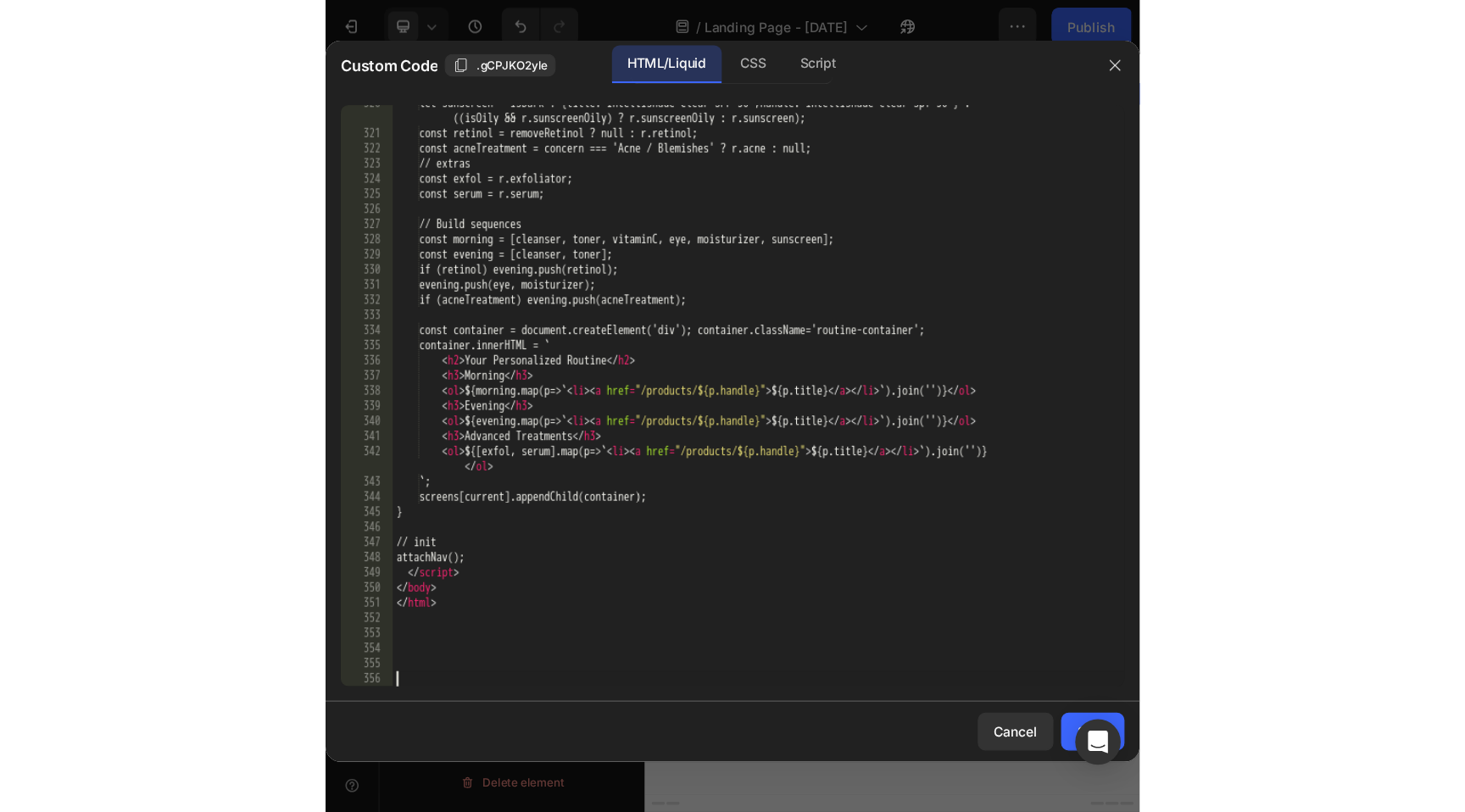 scroll, scrollTop: 4741, scrollLeft: 0, axis: vertical 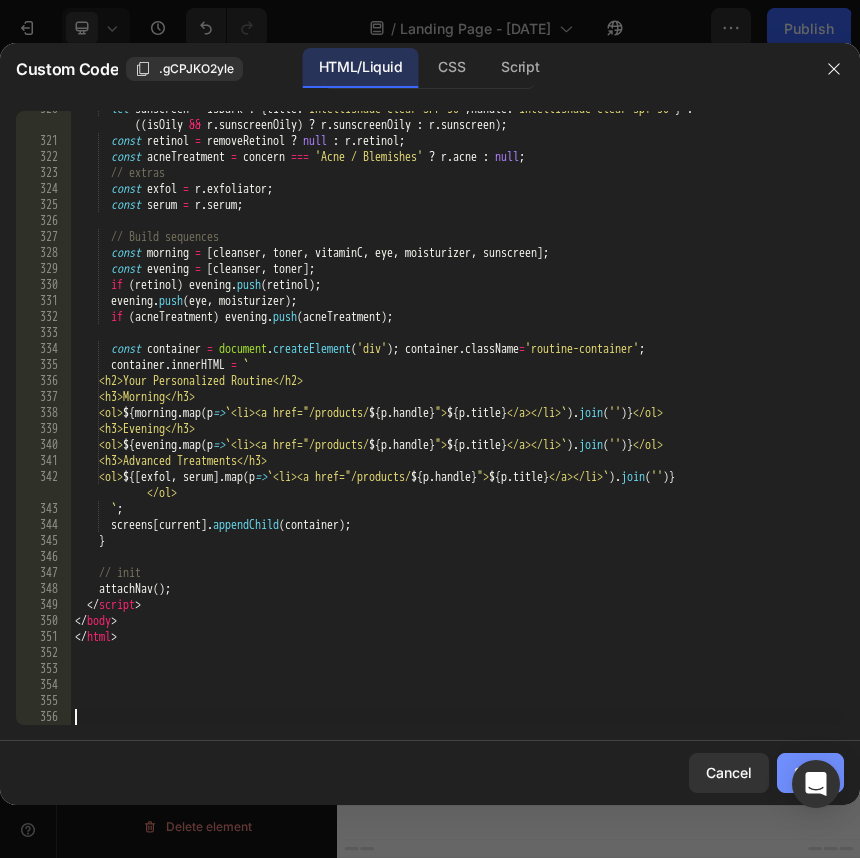 click on "Save" 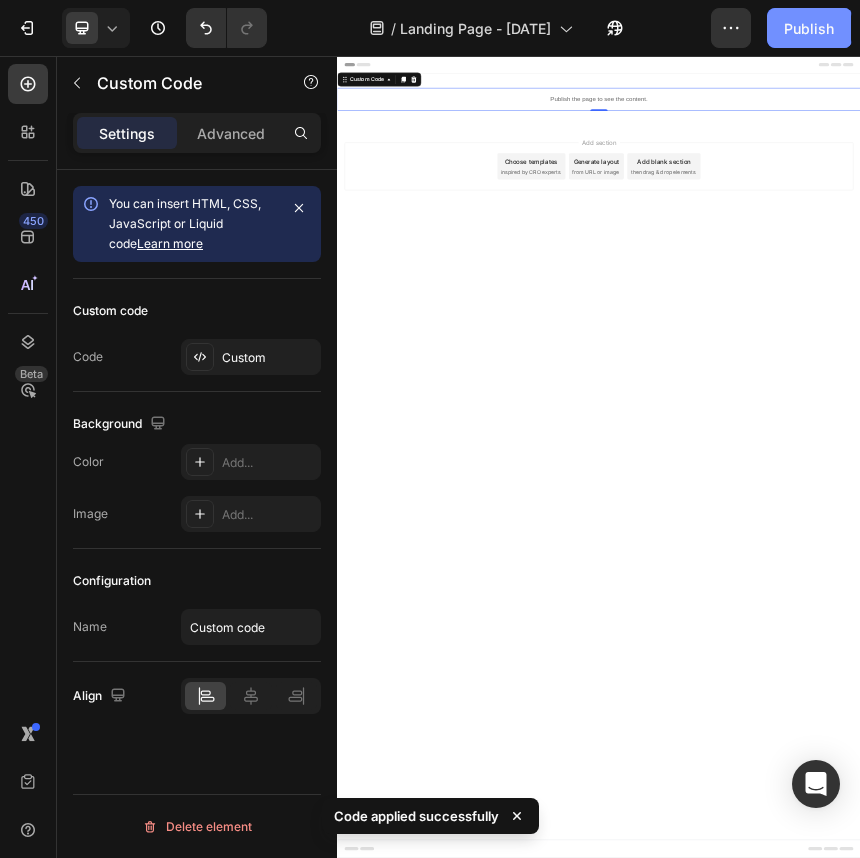 click on "Publish" at bounding box center [809, 28] 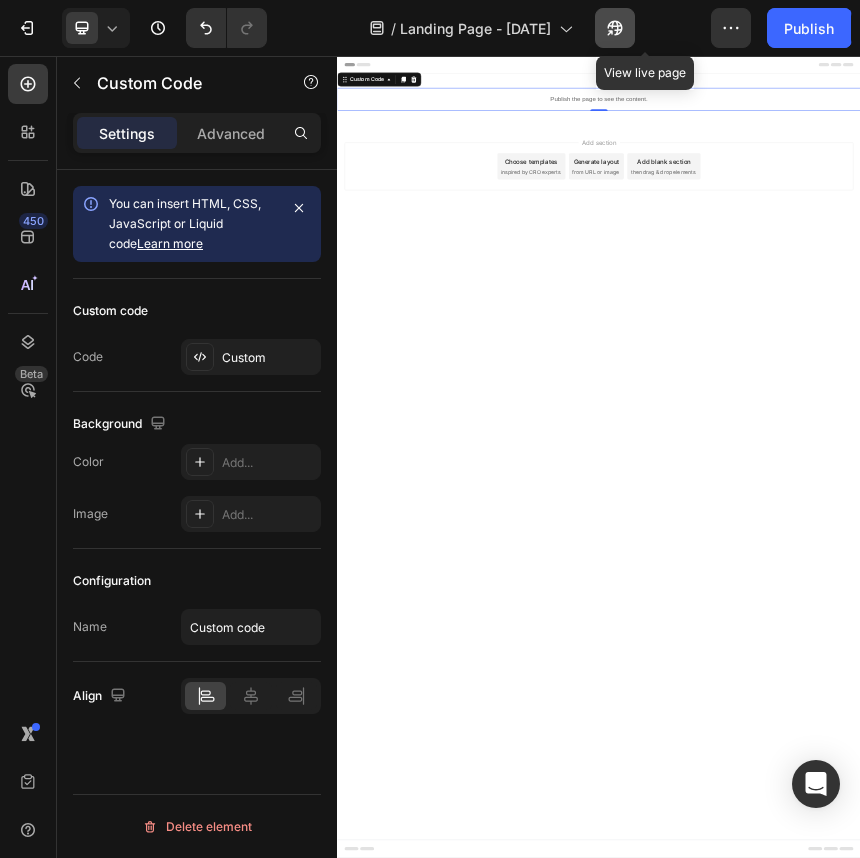 click 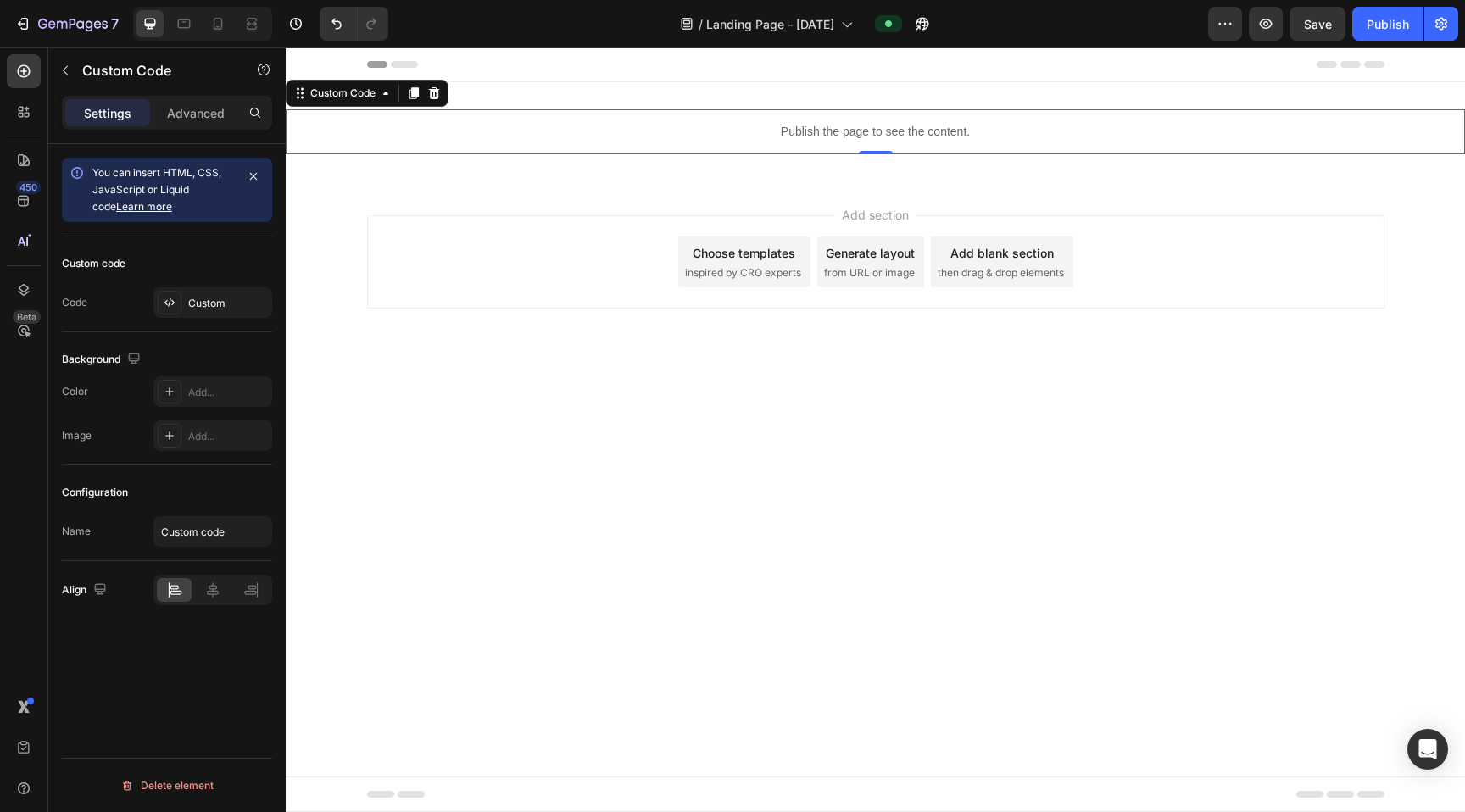 click on "Publish the page to see the content." at bounding box center [875, 131] 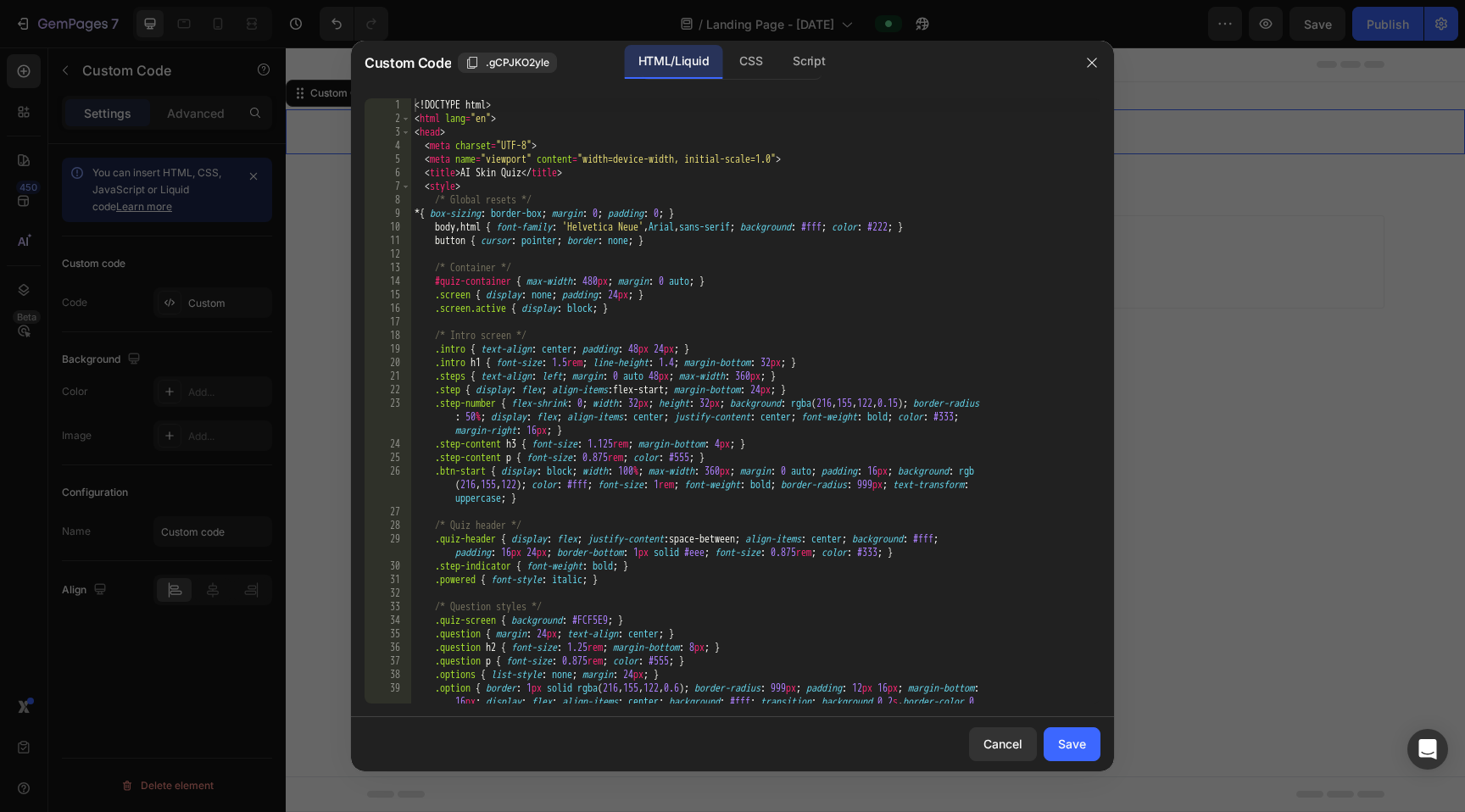 type on "/* Container */" 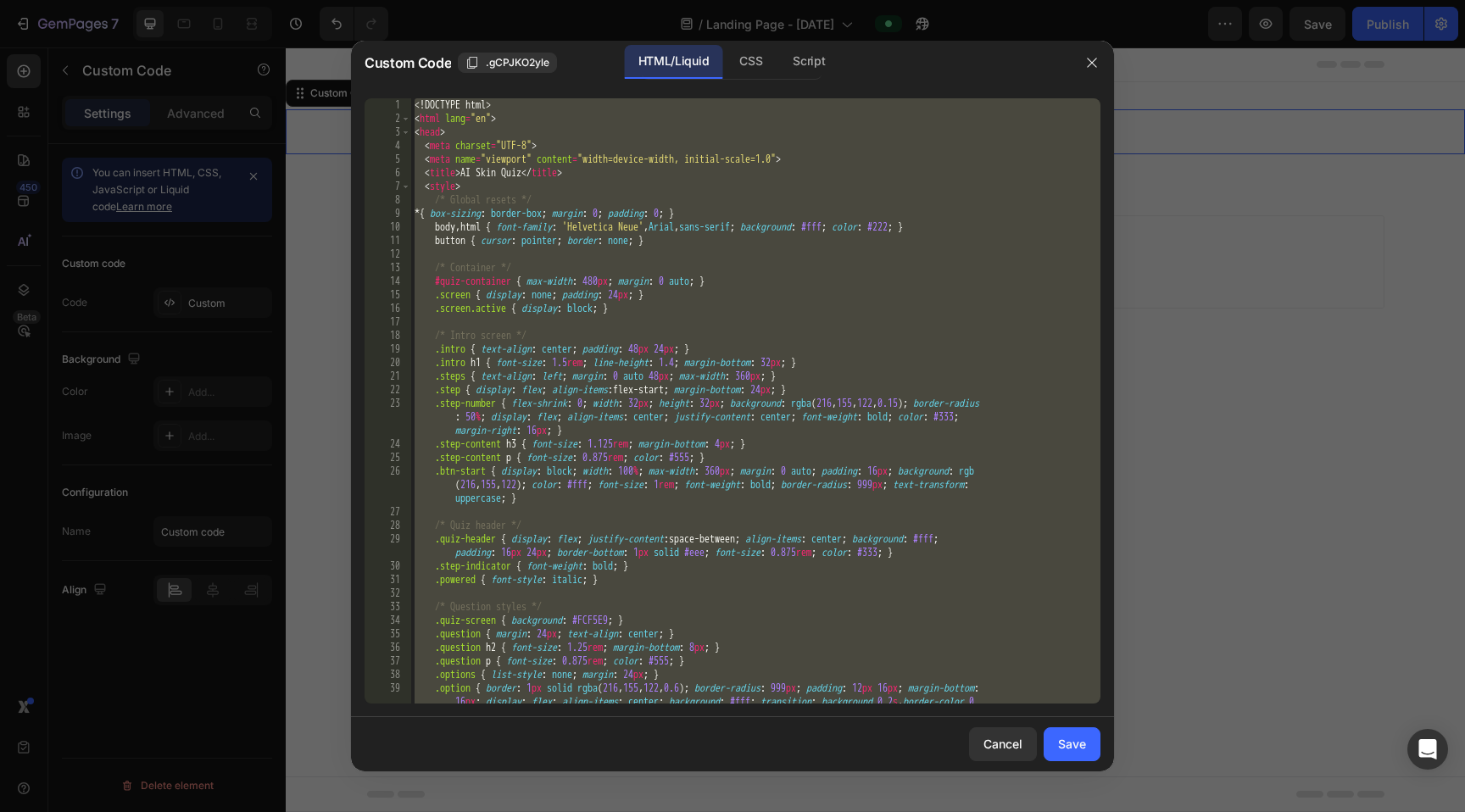 paste 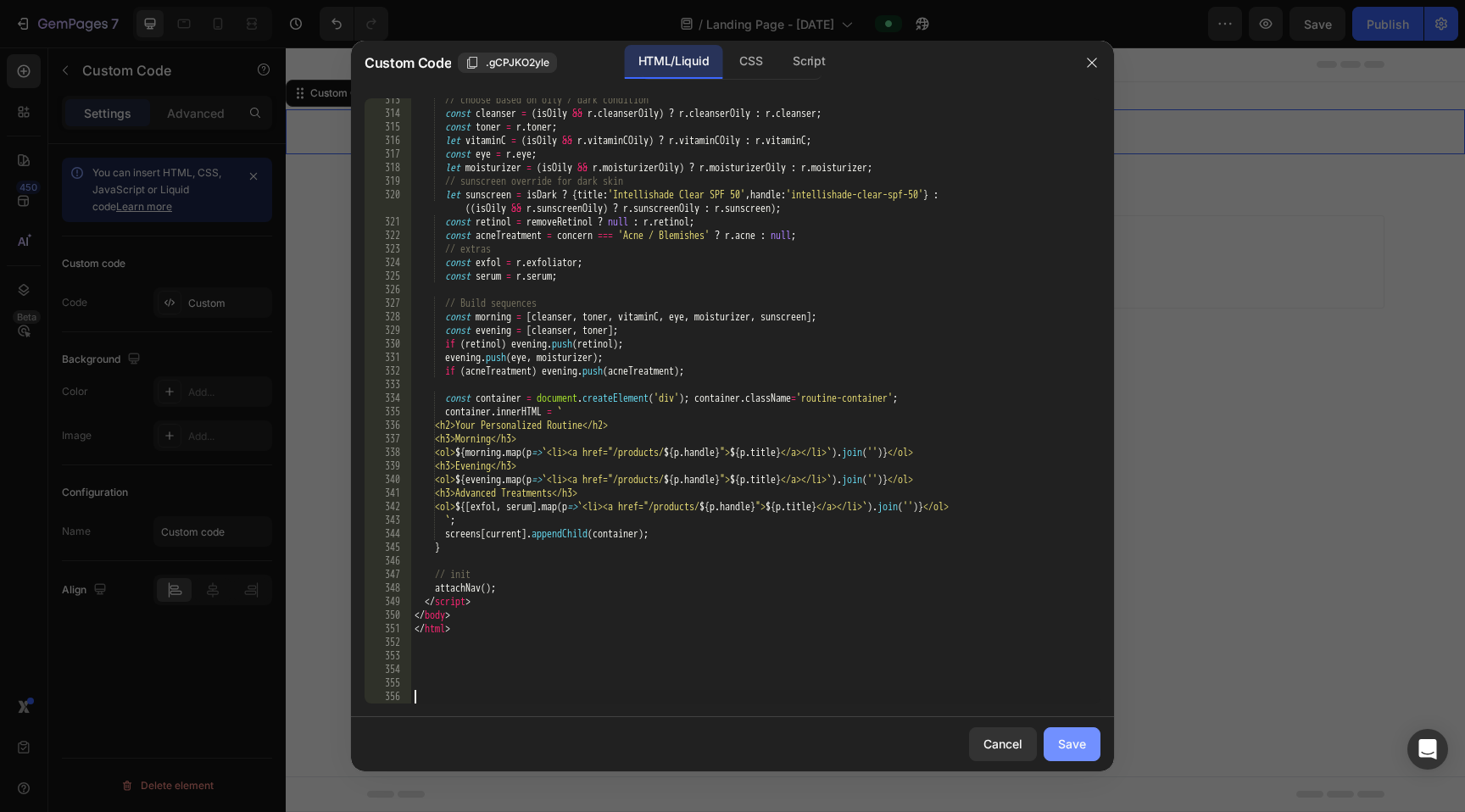 click on "Save" 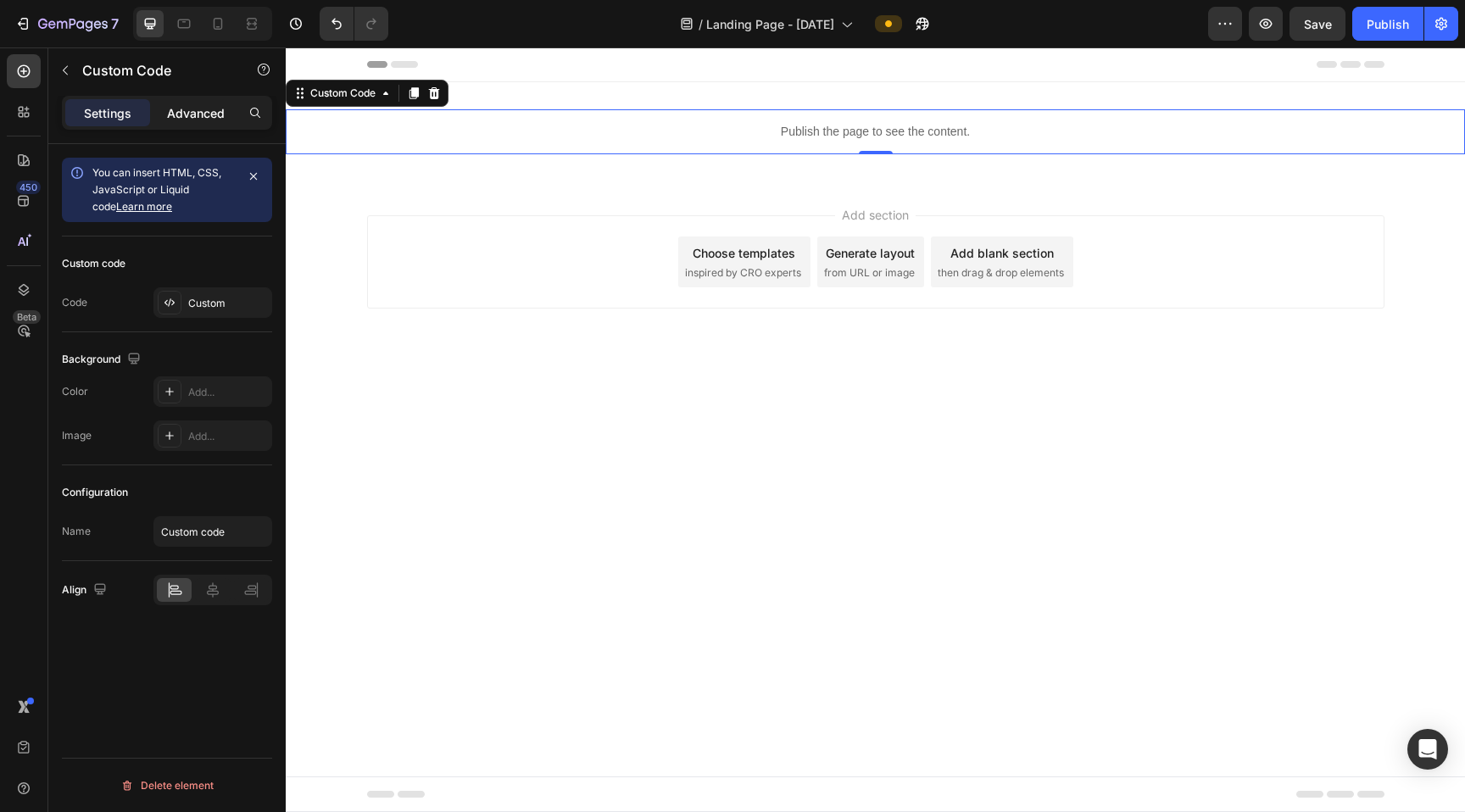 click on "Advanced" at bounding box center (196, 113) 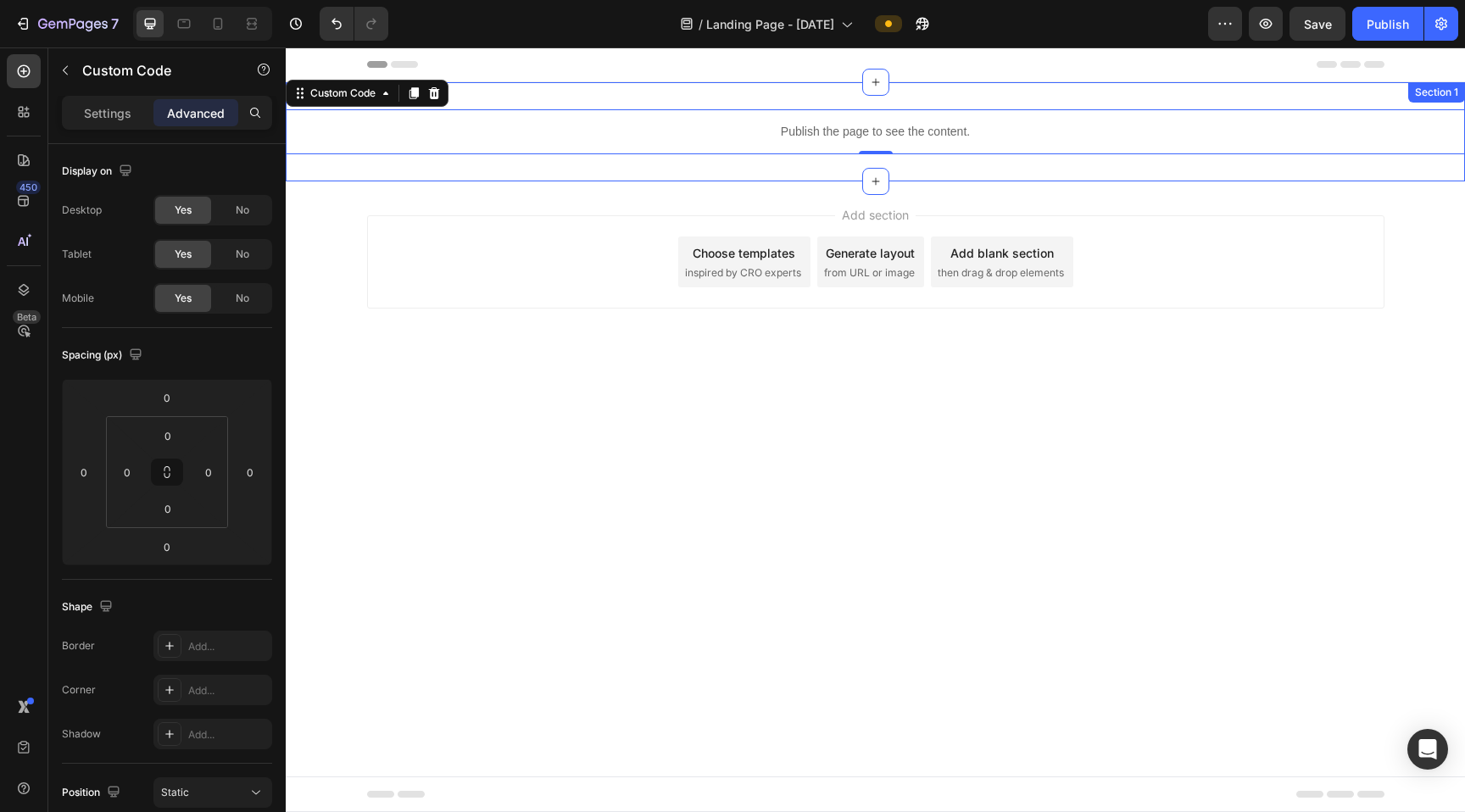 click on "Publish the page to see the content.
Custom Code   0 Section 1" at bounding box center [875, 131] 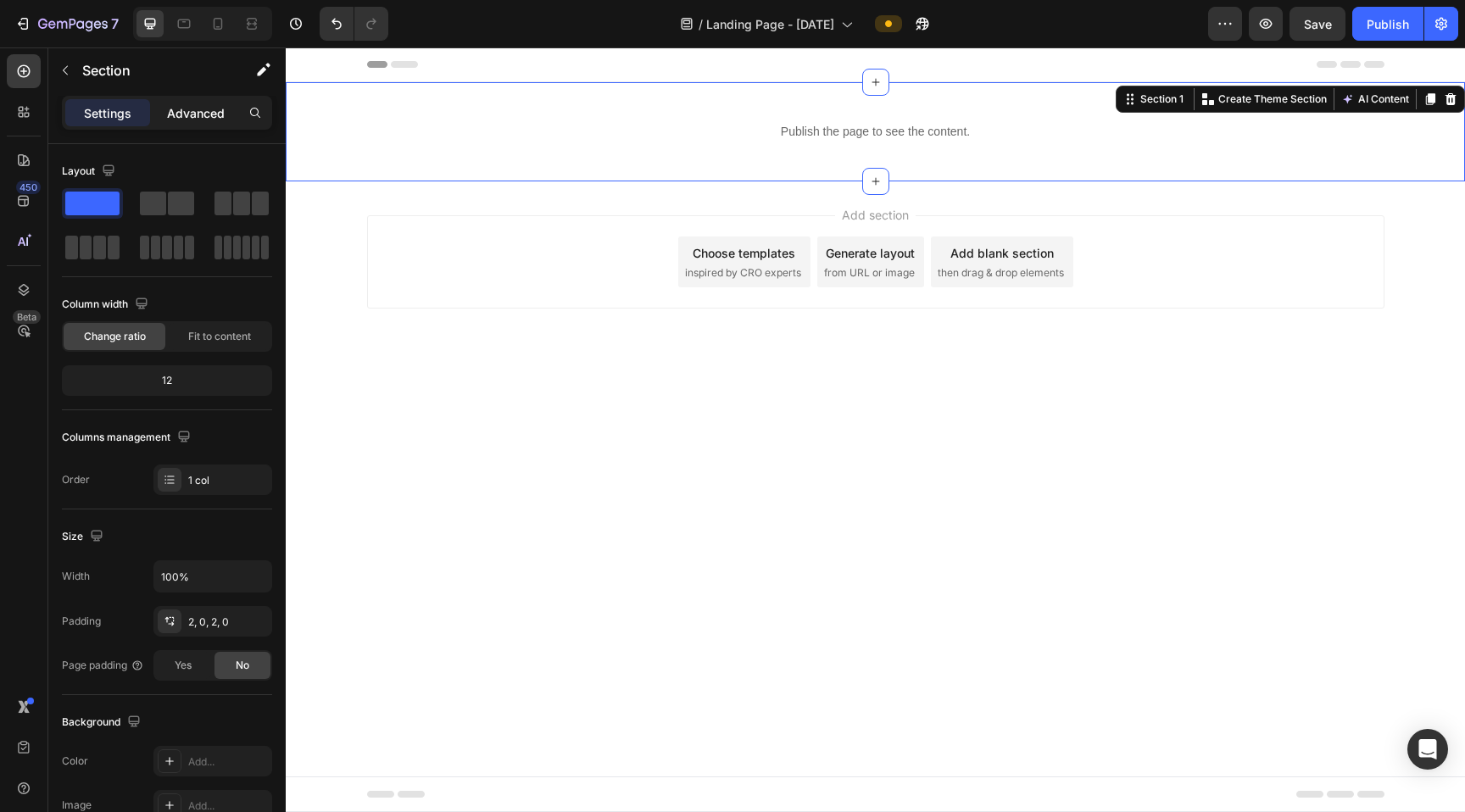 click on "Advanced" 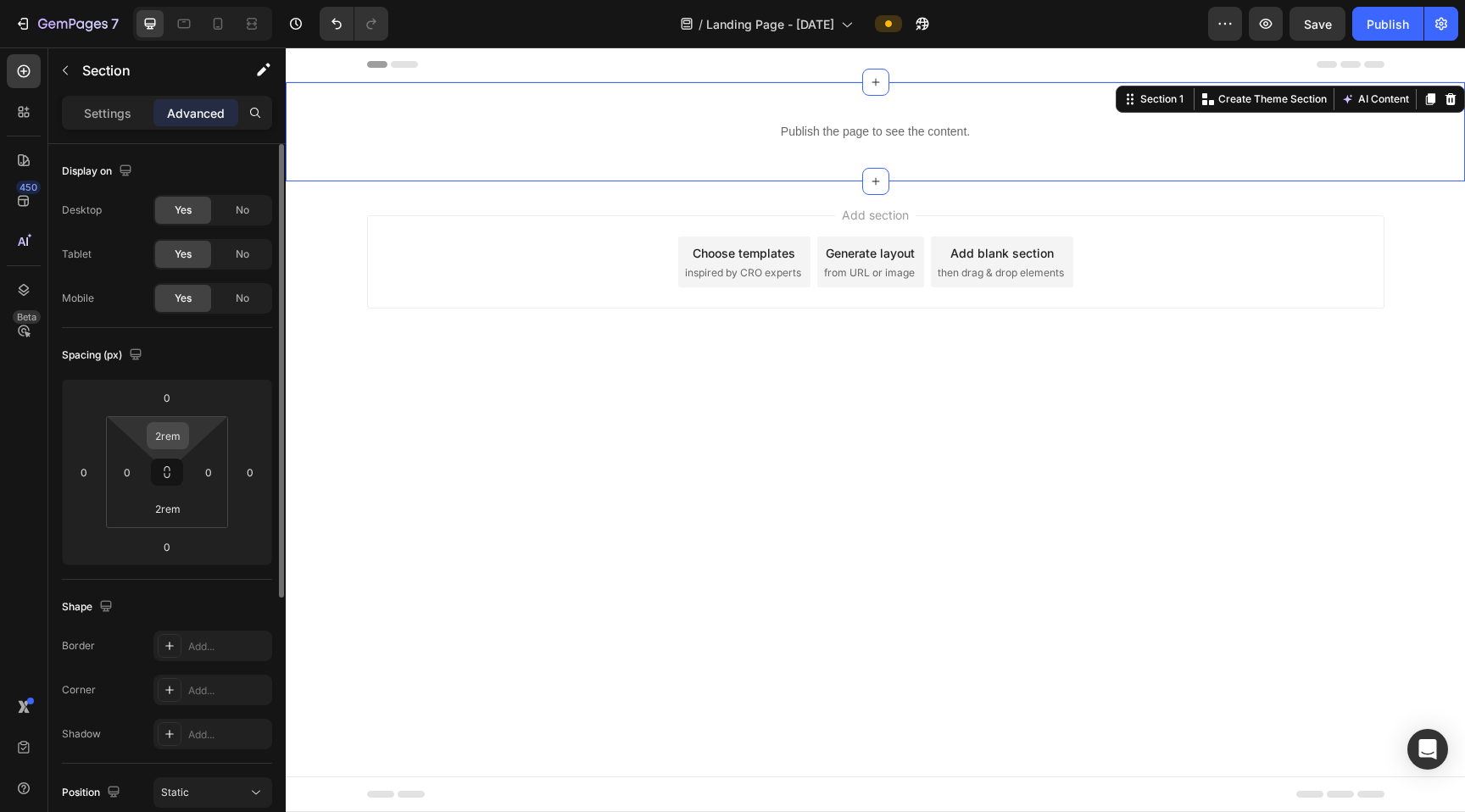 click on "2rem" at bounding box center (168, 436) 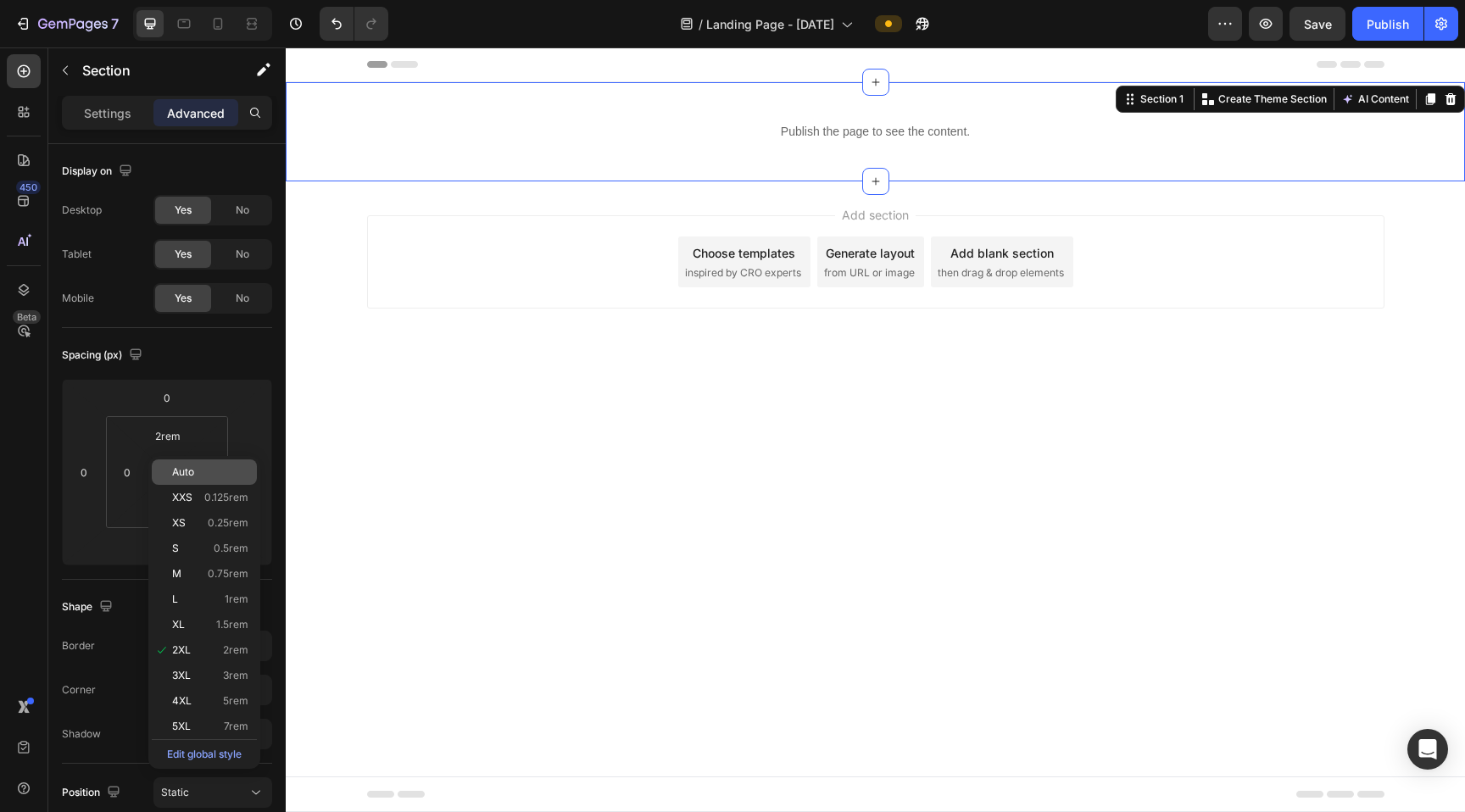 click on "Auto" at bounding box center (183, 472) 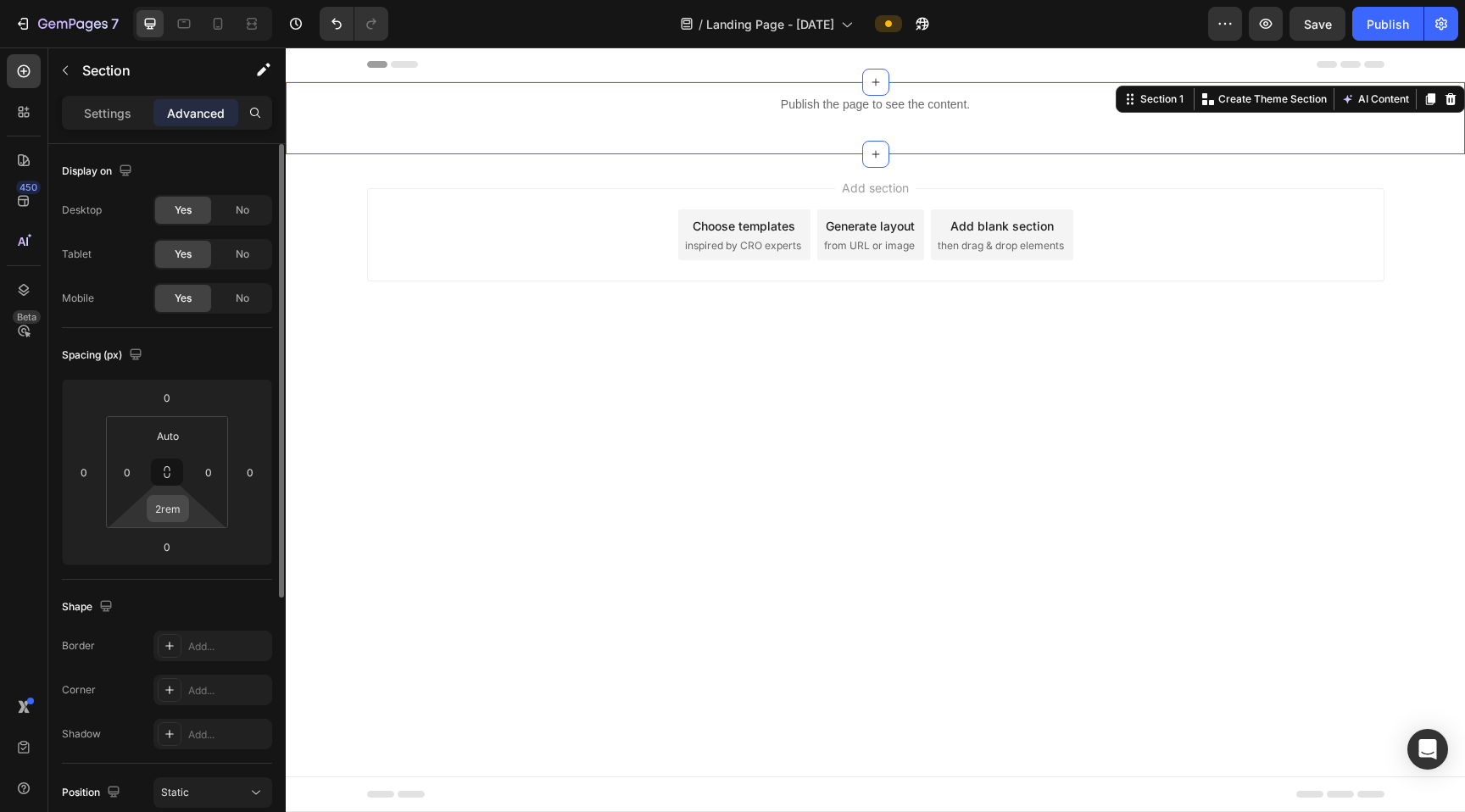 click on "2rem" at bounding box center [168, 509] 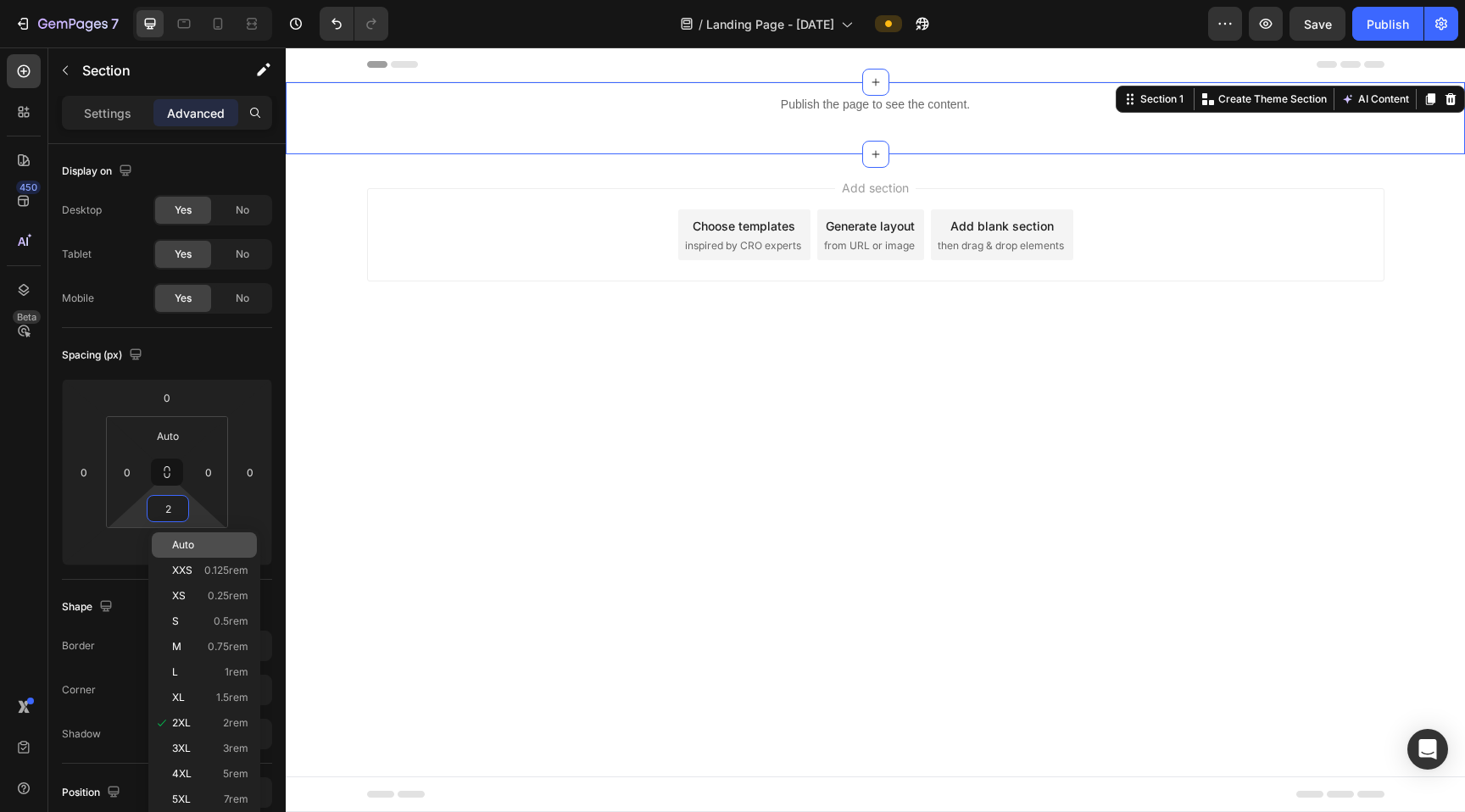 click on "Auto" 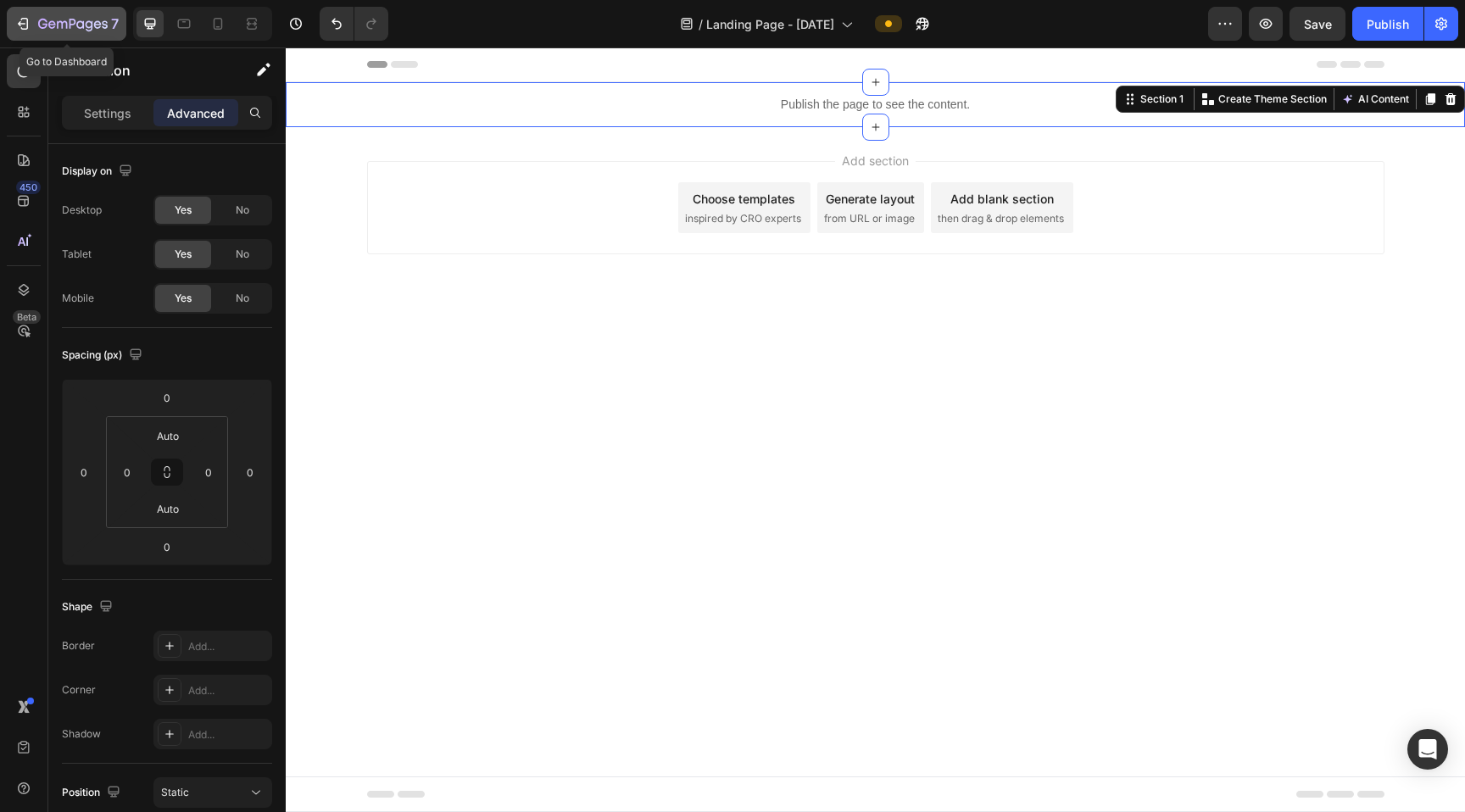 click on "7" 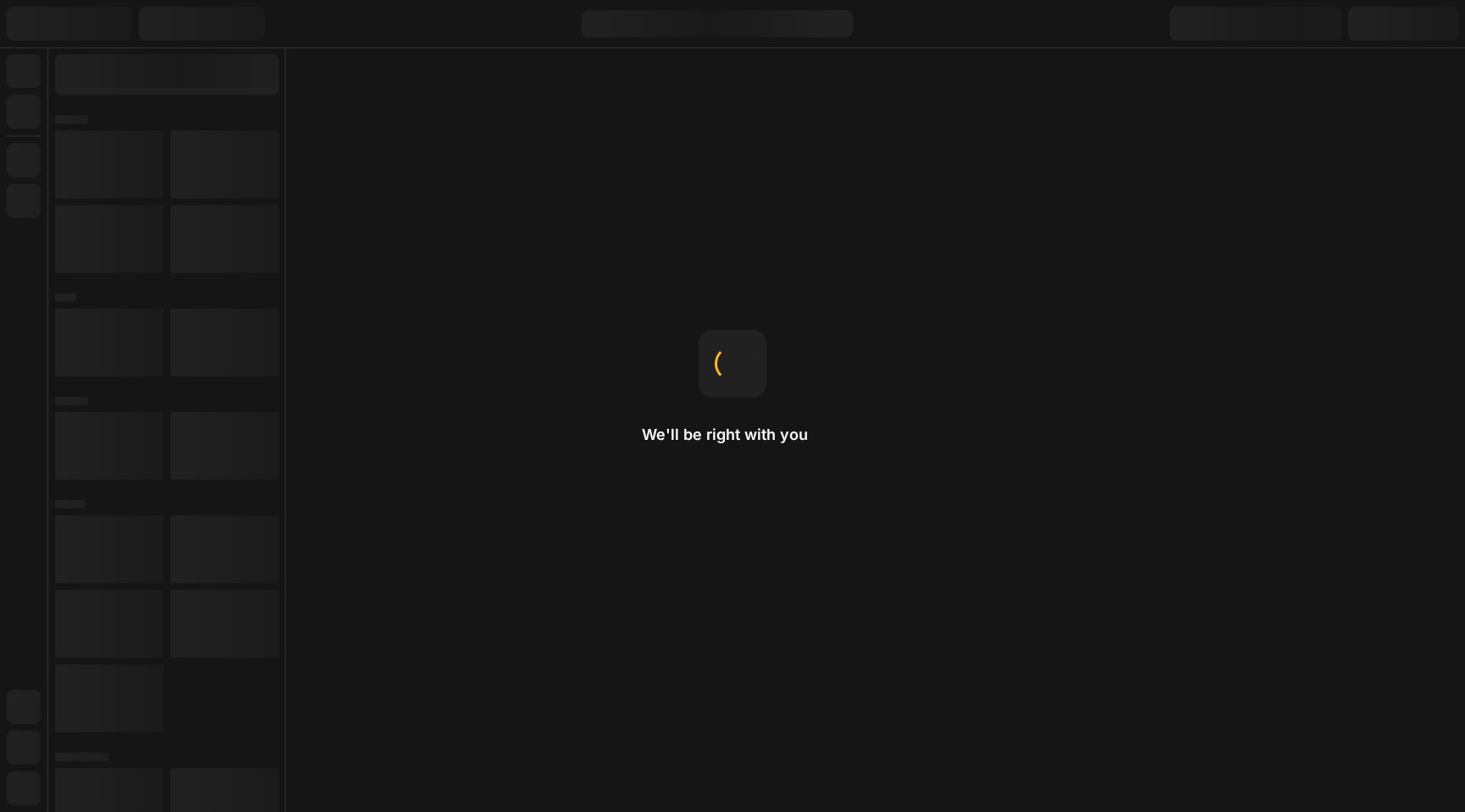 scroll, scrollTop: 0, scrollLeft: 0, axis: both 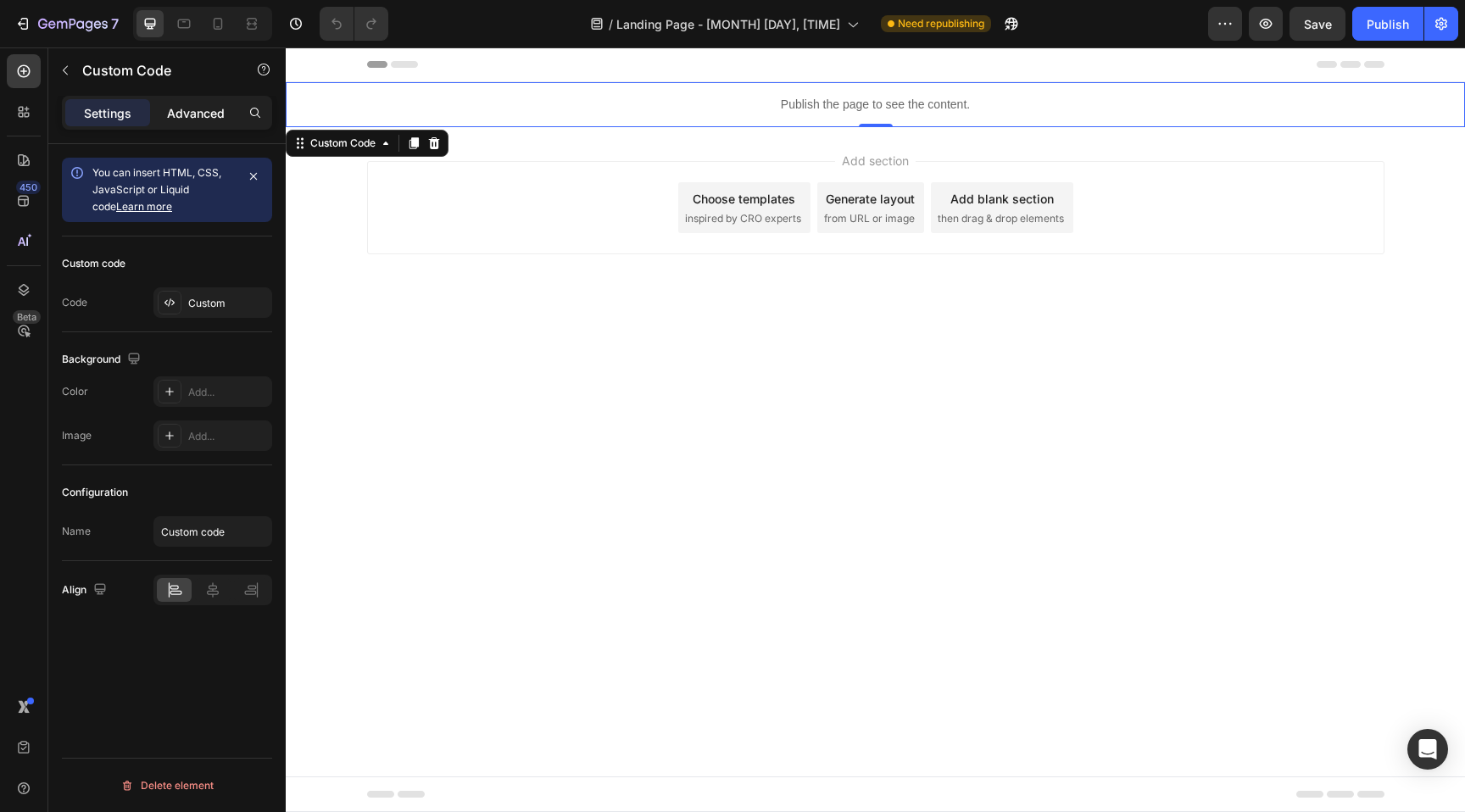 click on "Advanced" at bounding box center [196, 113] 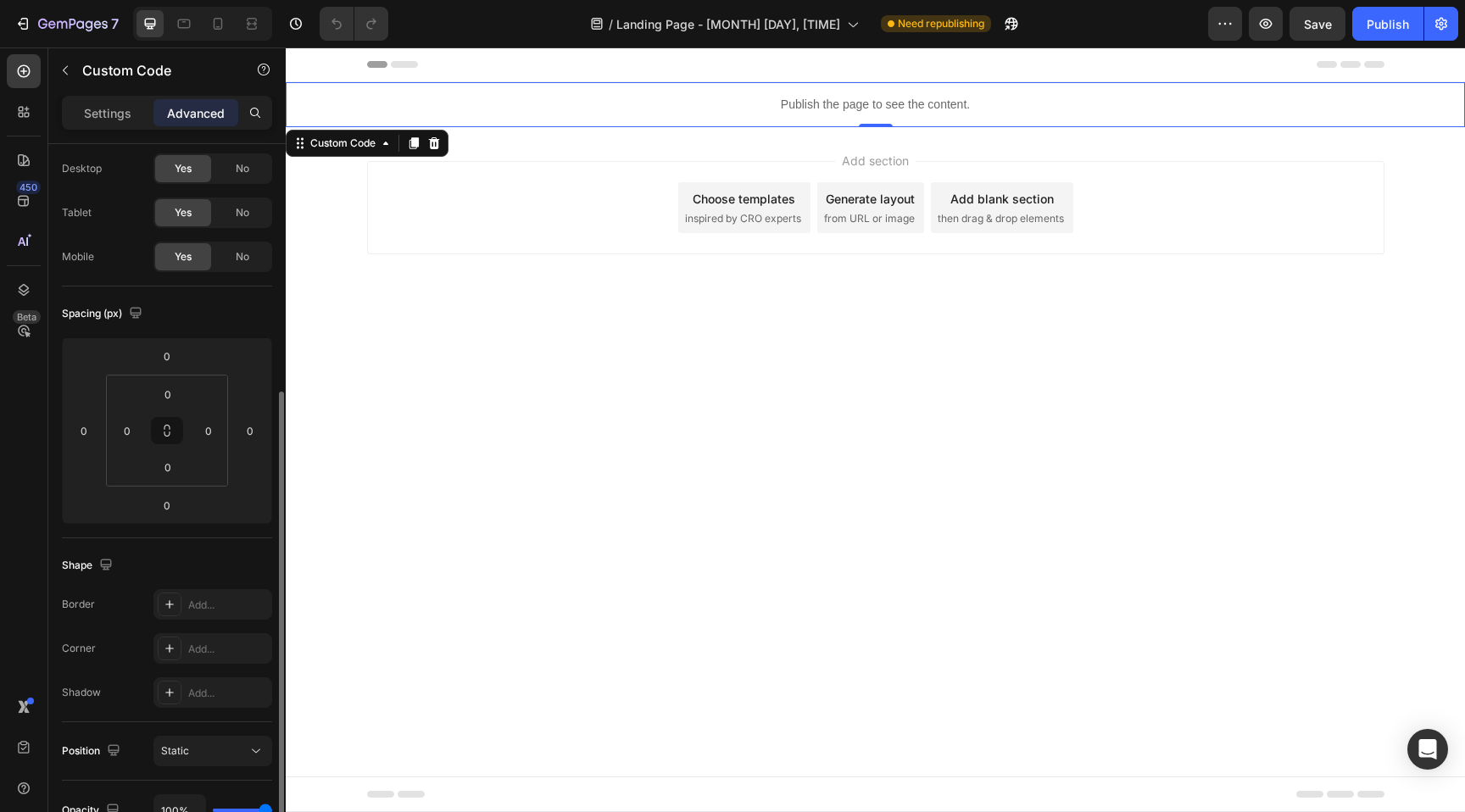scroll, scrollTop: 0, scrollLeft: 0, axis: both 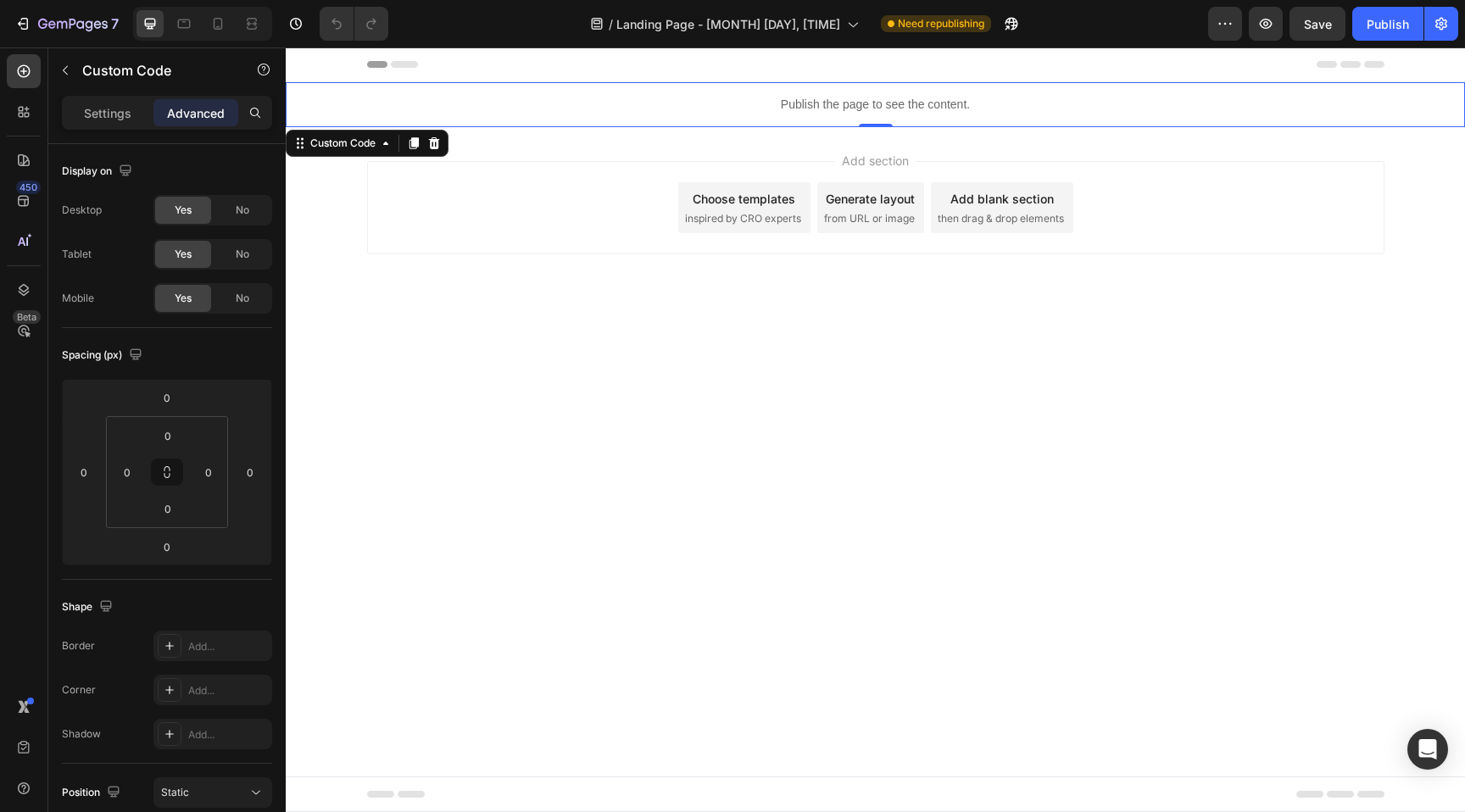 click on "Publish the page to see the content." at bounding box center [875, 104] 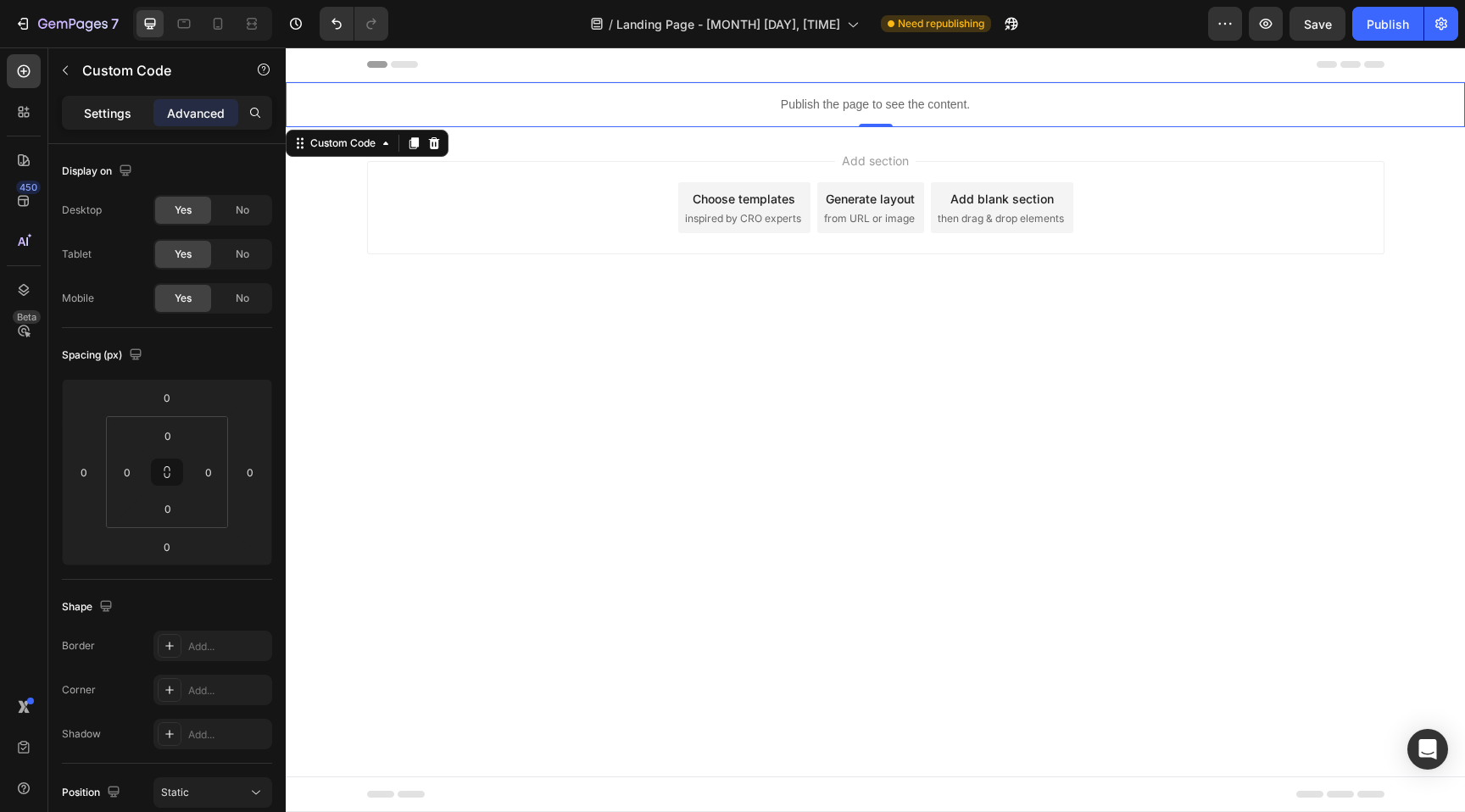 click on "Settings" 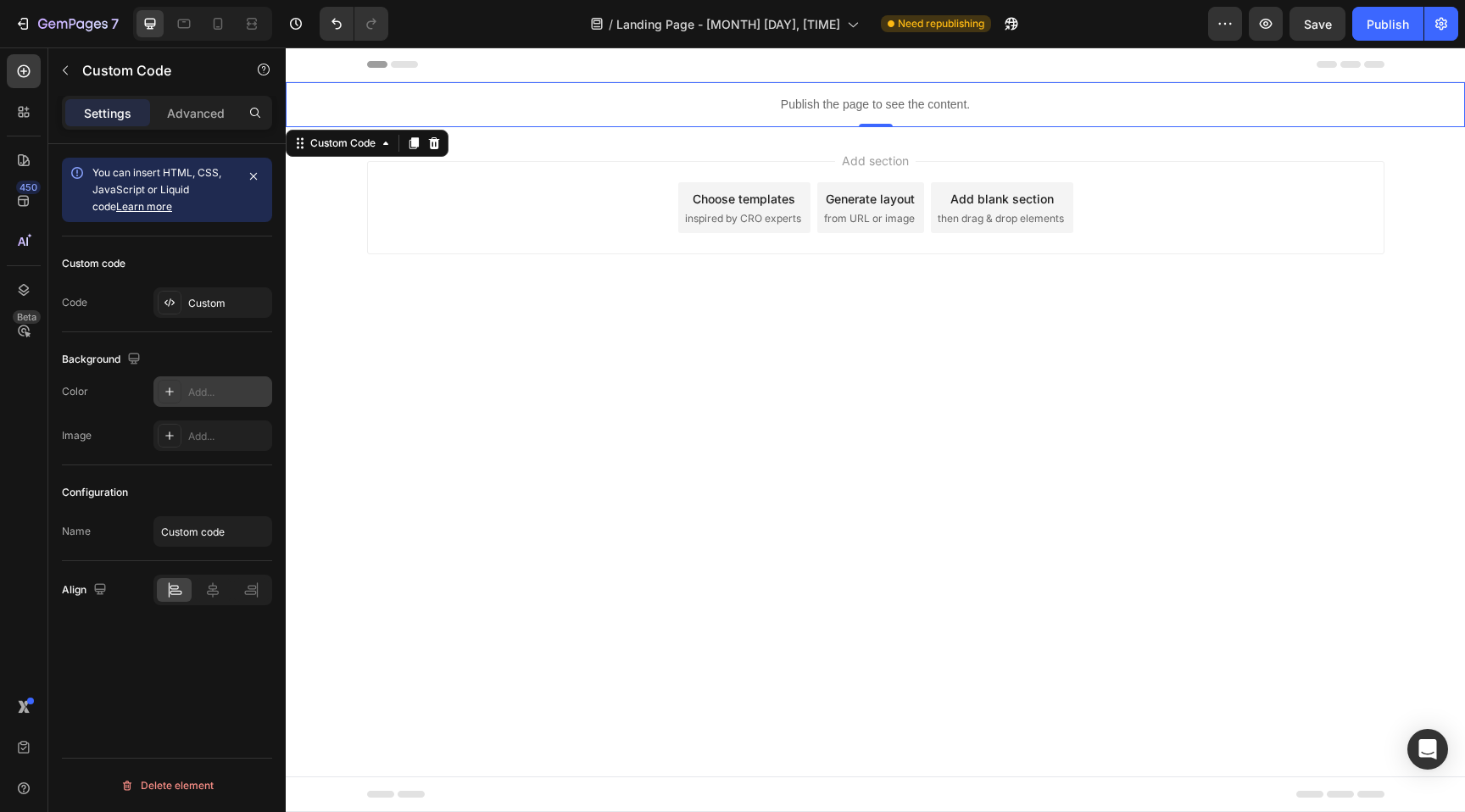 click 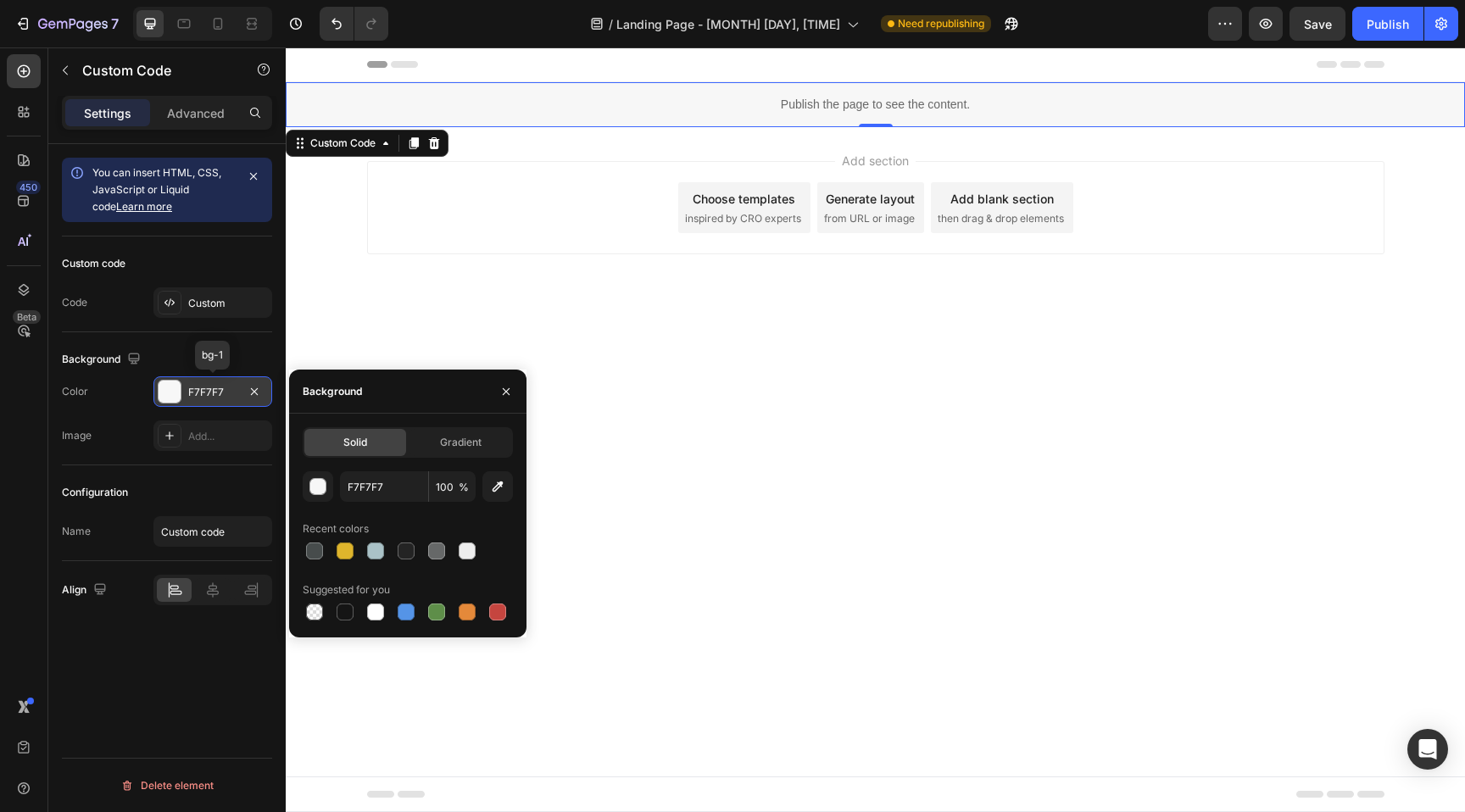 click on "F7F7F7" at bounding box center [213, 392] 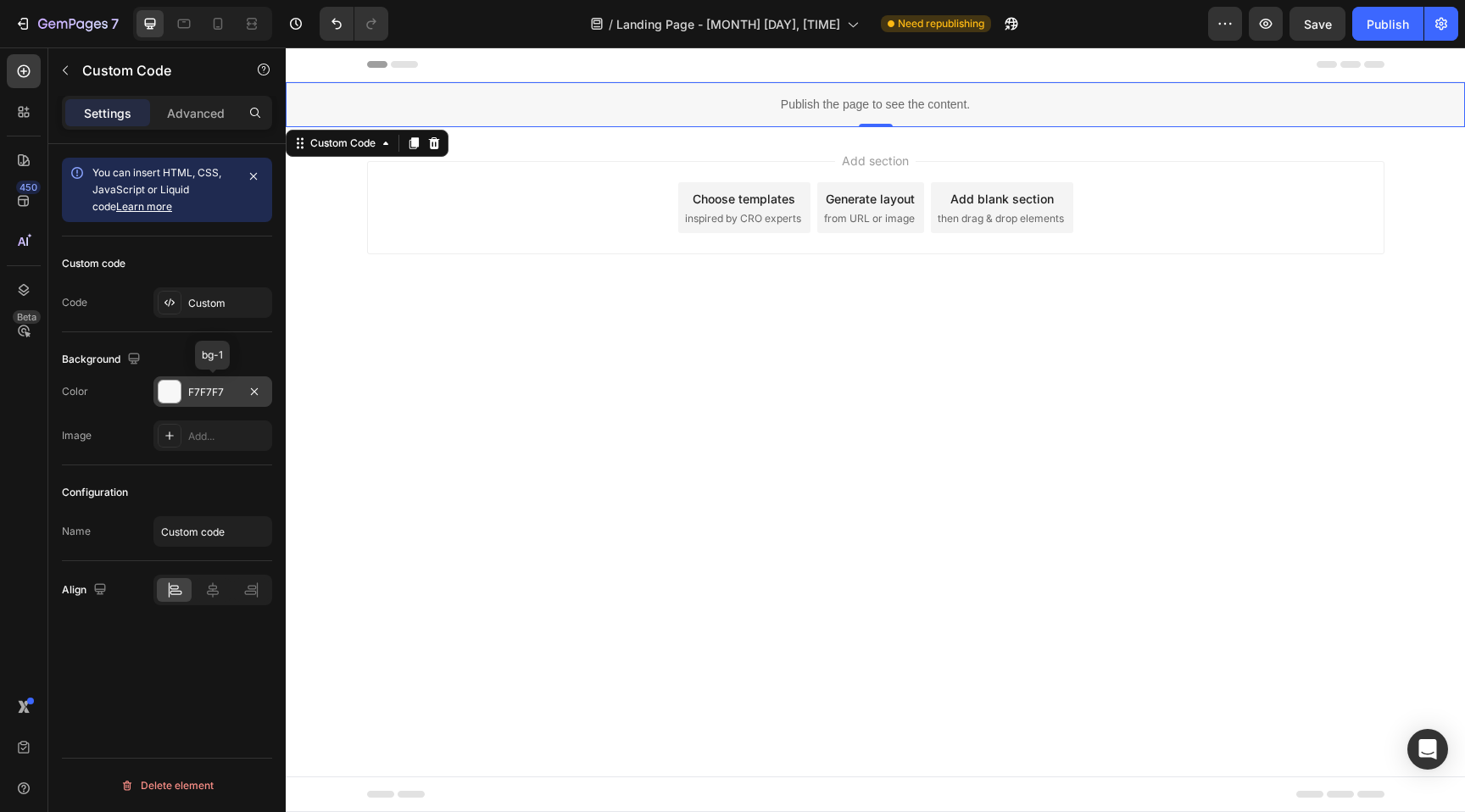 click on "F7F7F7" at bounding box center (213, 392) 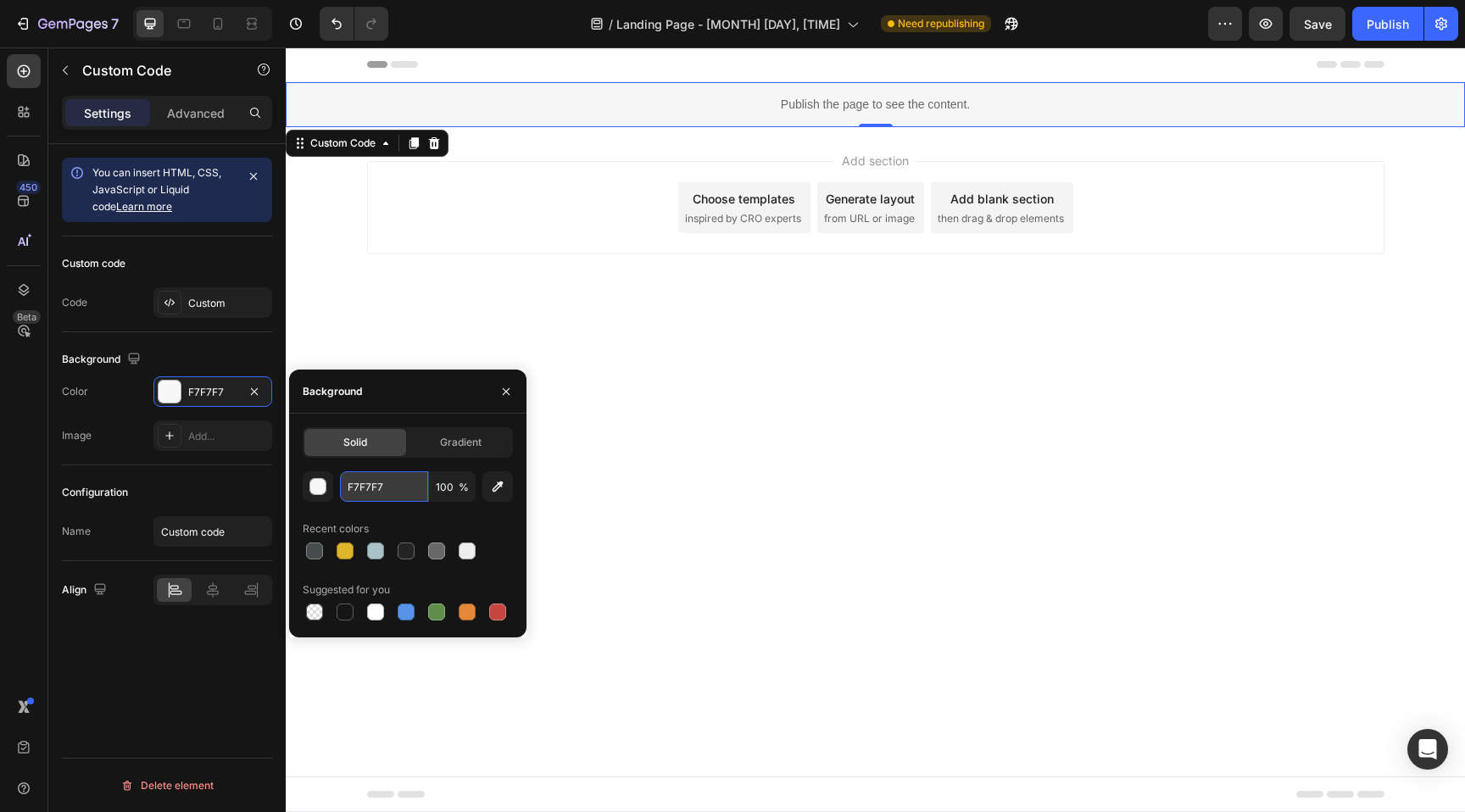 click on "F7F7F7" at bounding box center (384, 487) 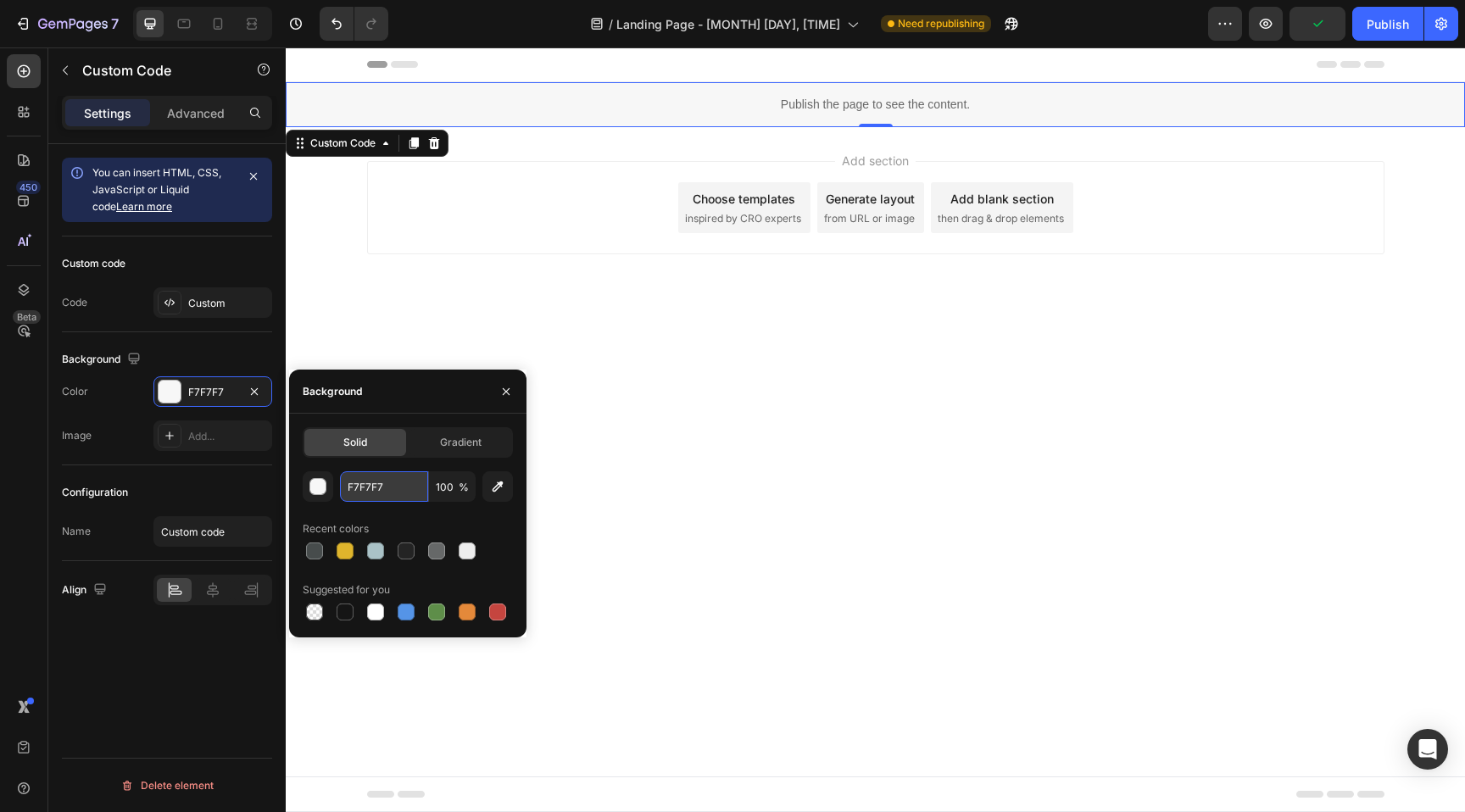 paste on "CF5E9" 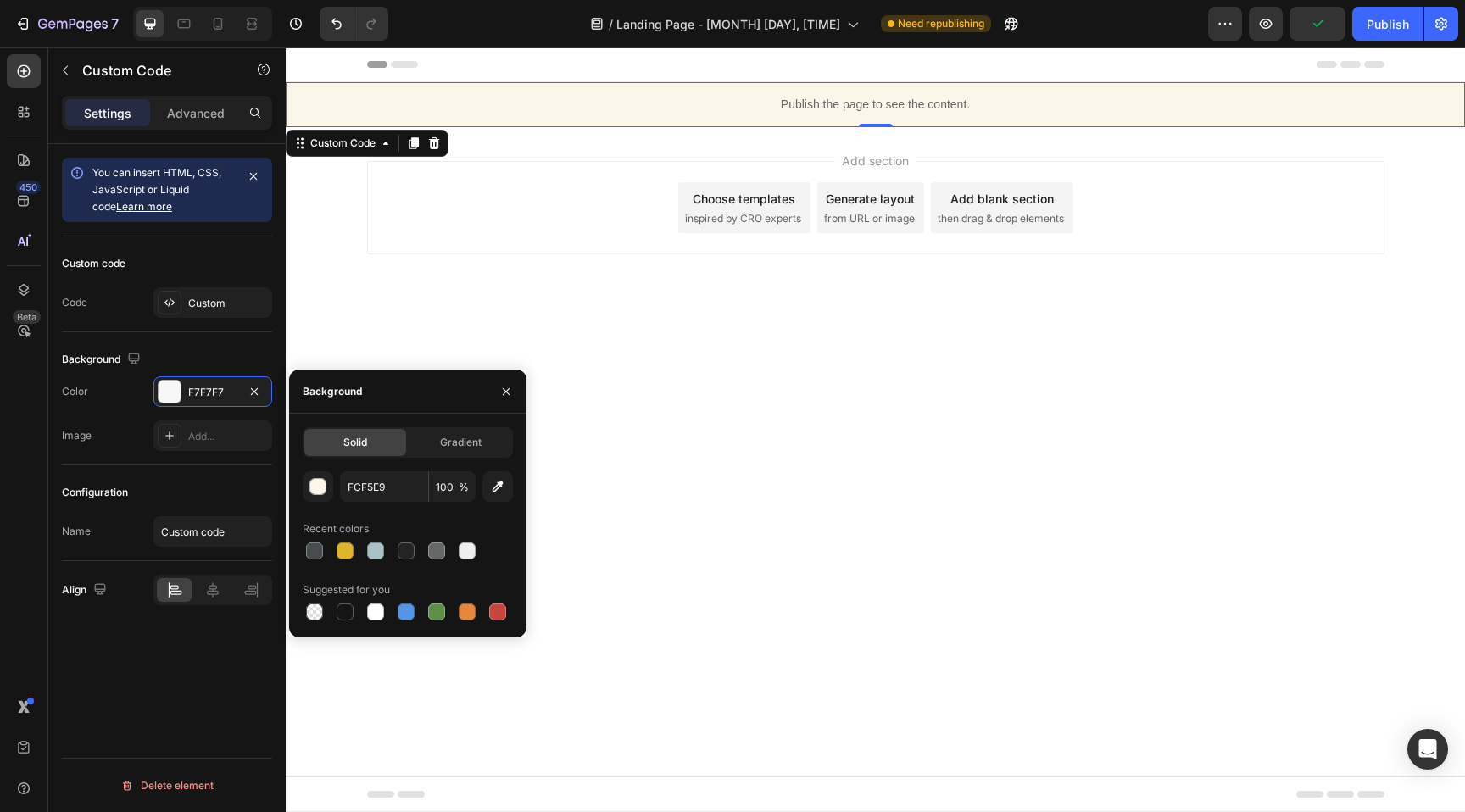 click on "Header
Publish the page to see the content.
Custom Code   0 Section 1 Root Start with Sections from sidebar Add sections Add elements Start with Generating from URL or image Add section Choose templates inspired by CRO experts Generate layout from URL or image Add blank section then drag & drop elements Footer" at bounding box center (875, 430) 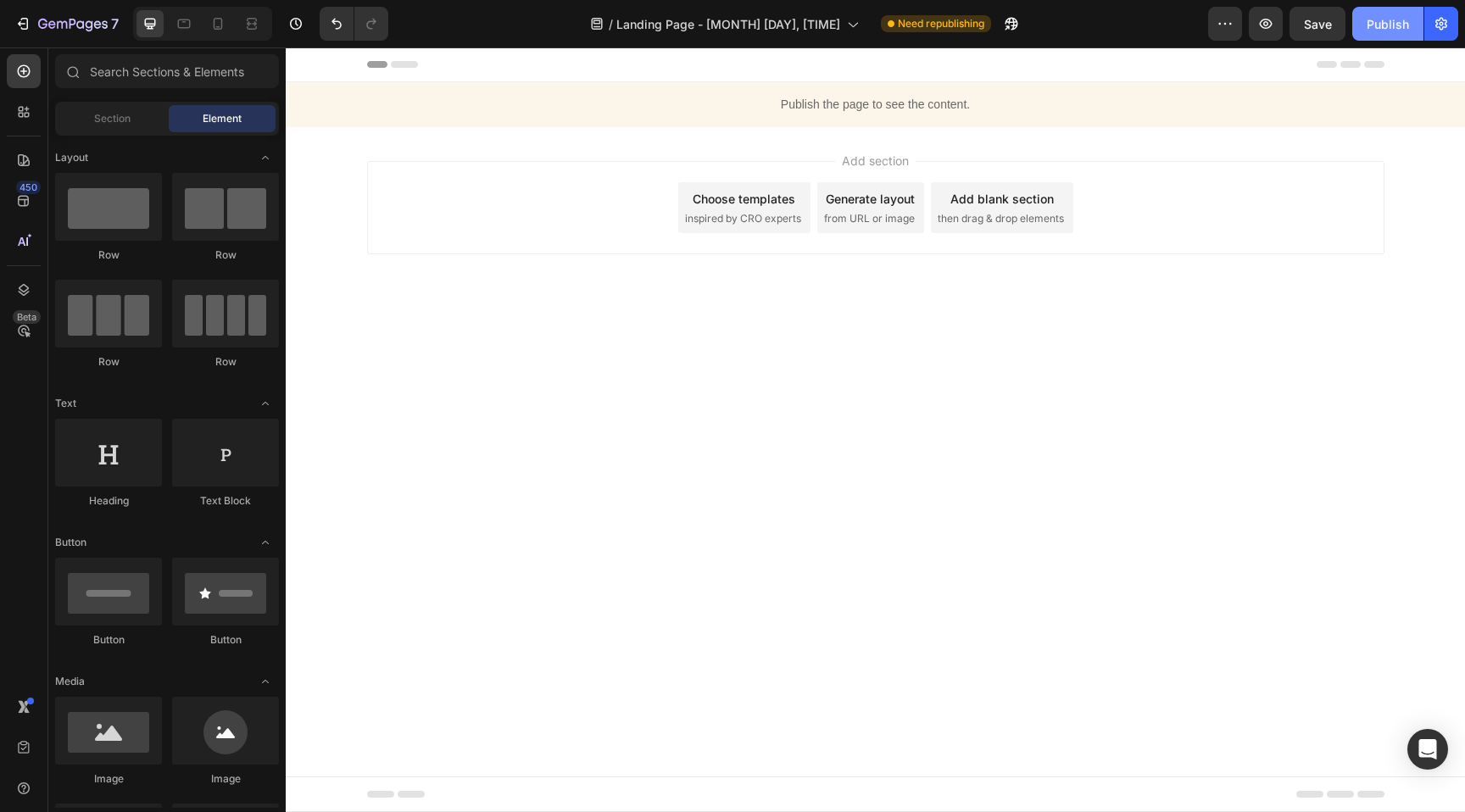 click on "Publish" 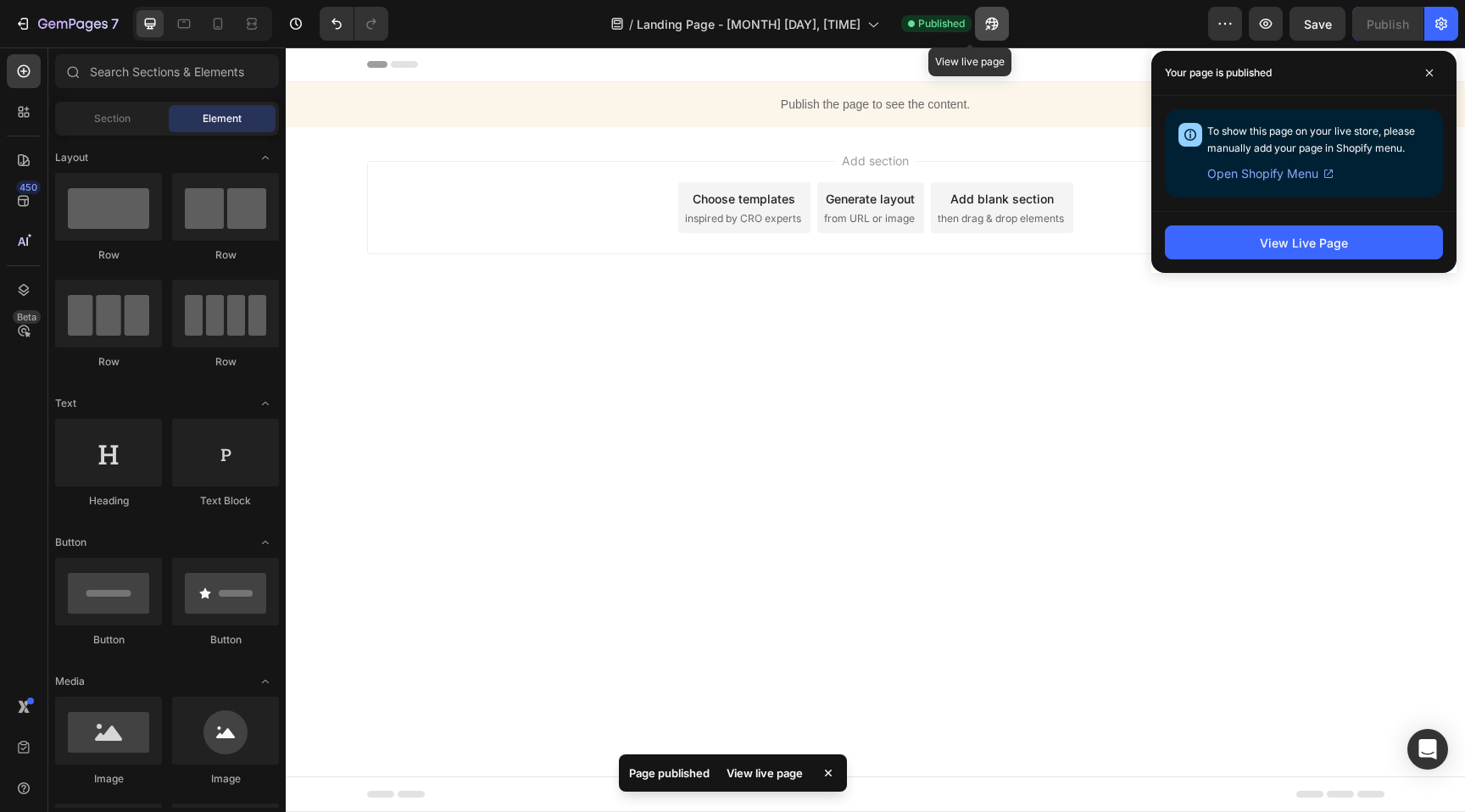 click 